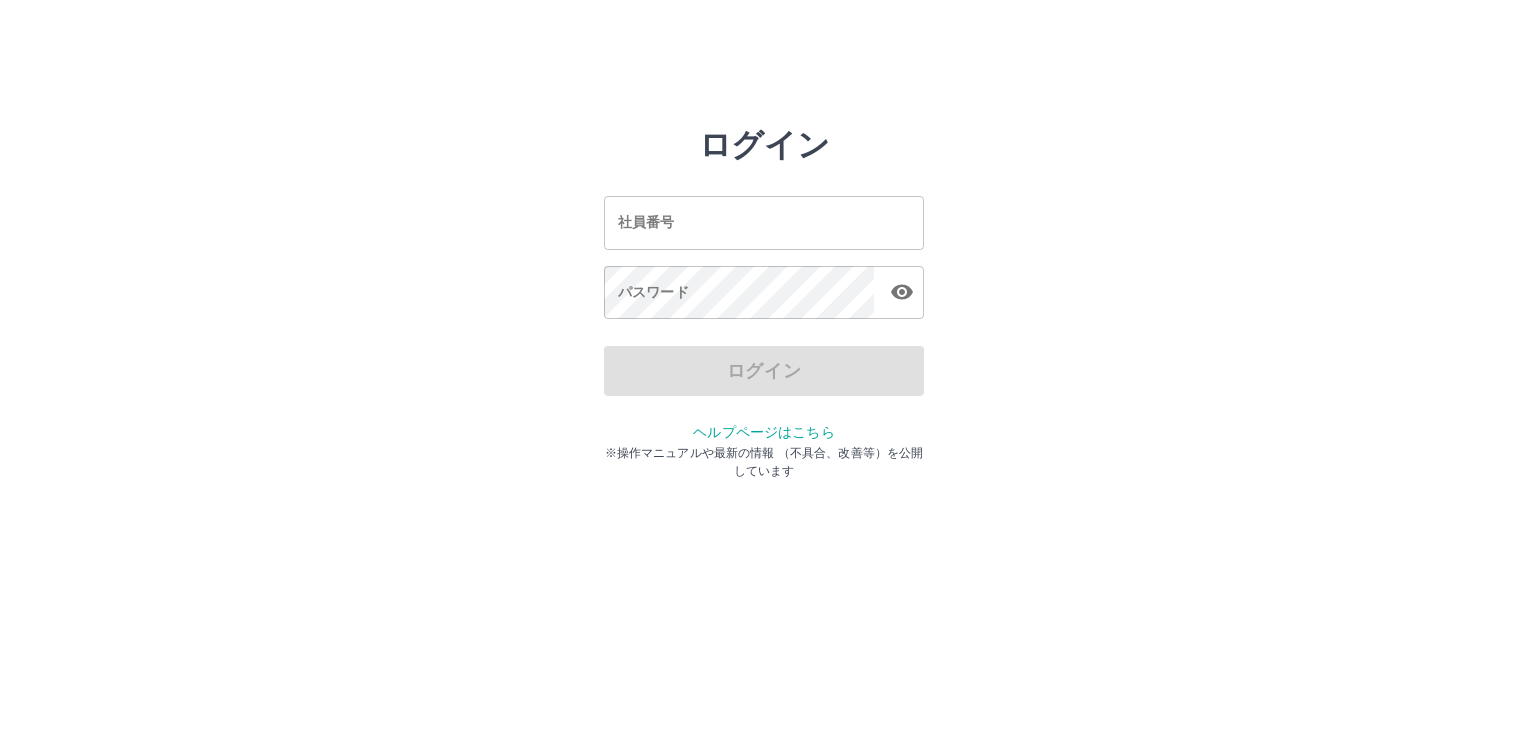 scroll, scrollTop: 0, scrollLeft: 0, axis: both 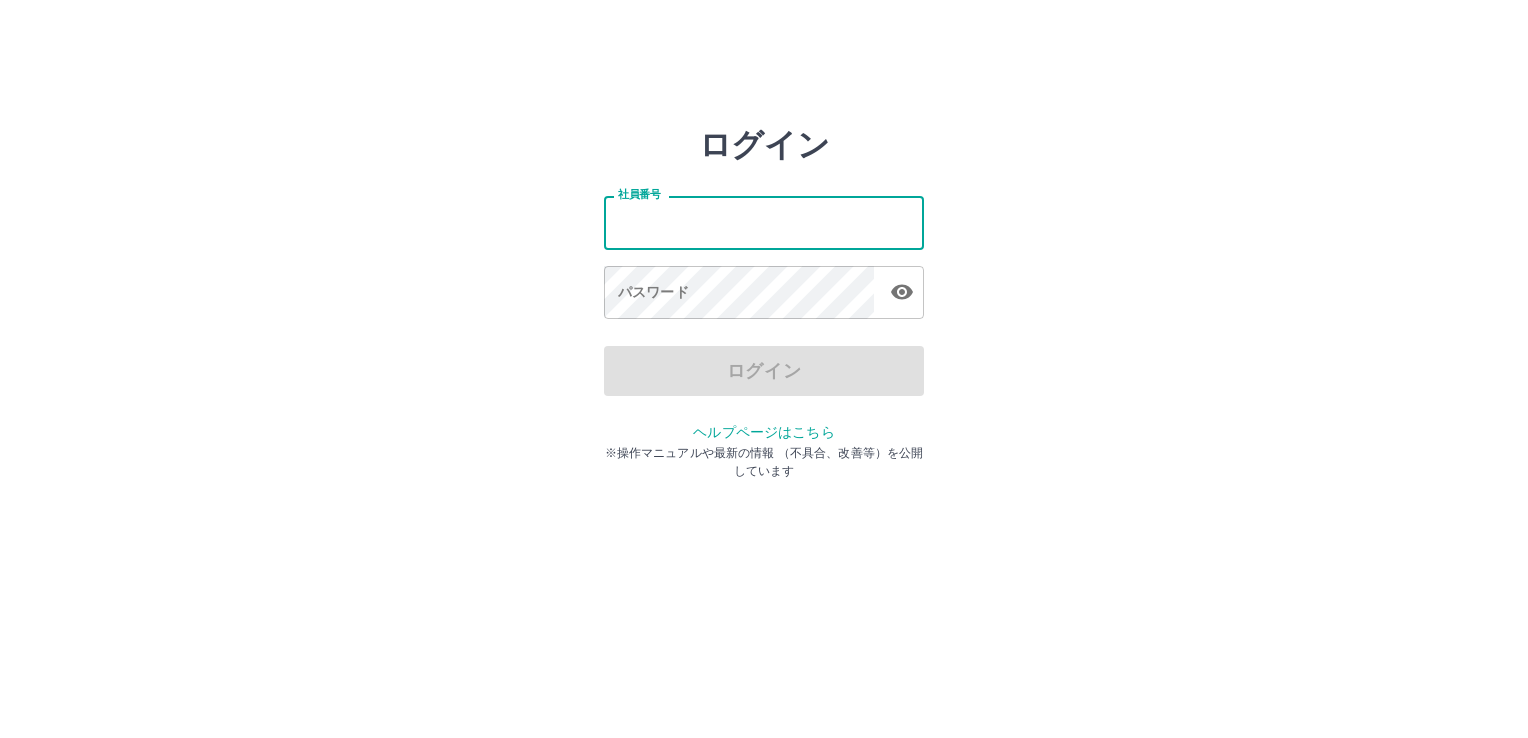 click on "社員番号" at bounding box center (764, 222) 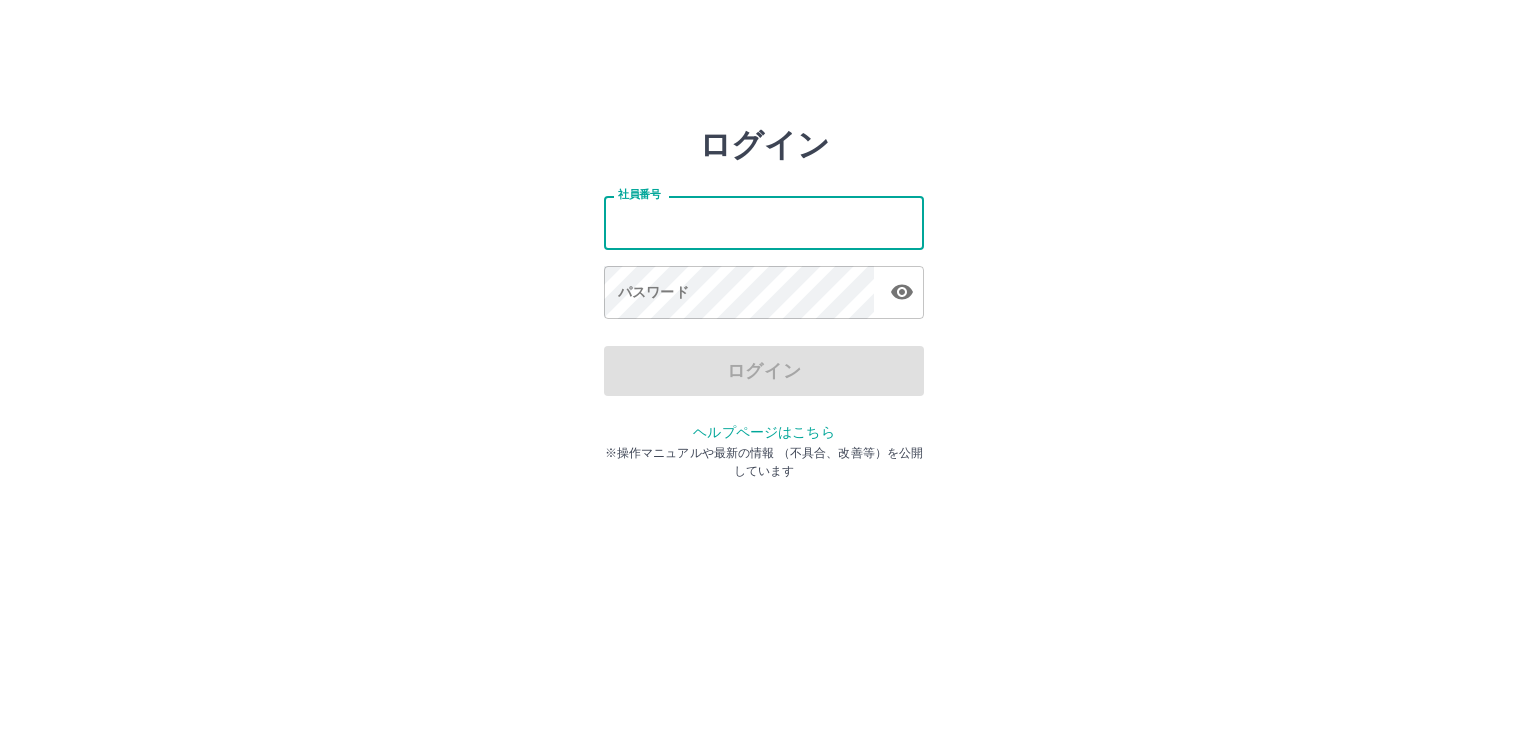 type on "*******" 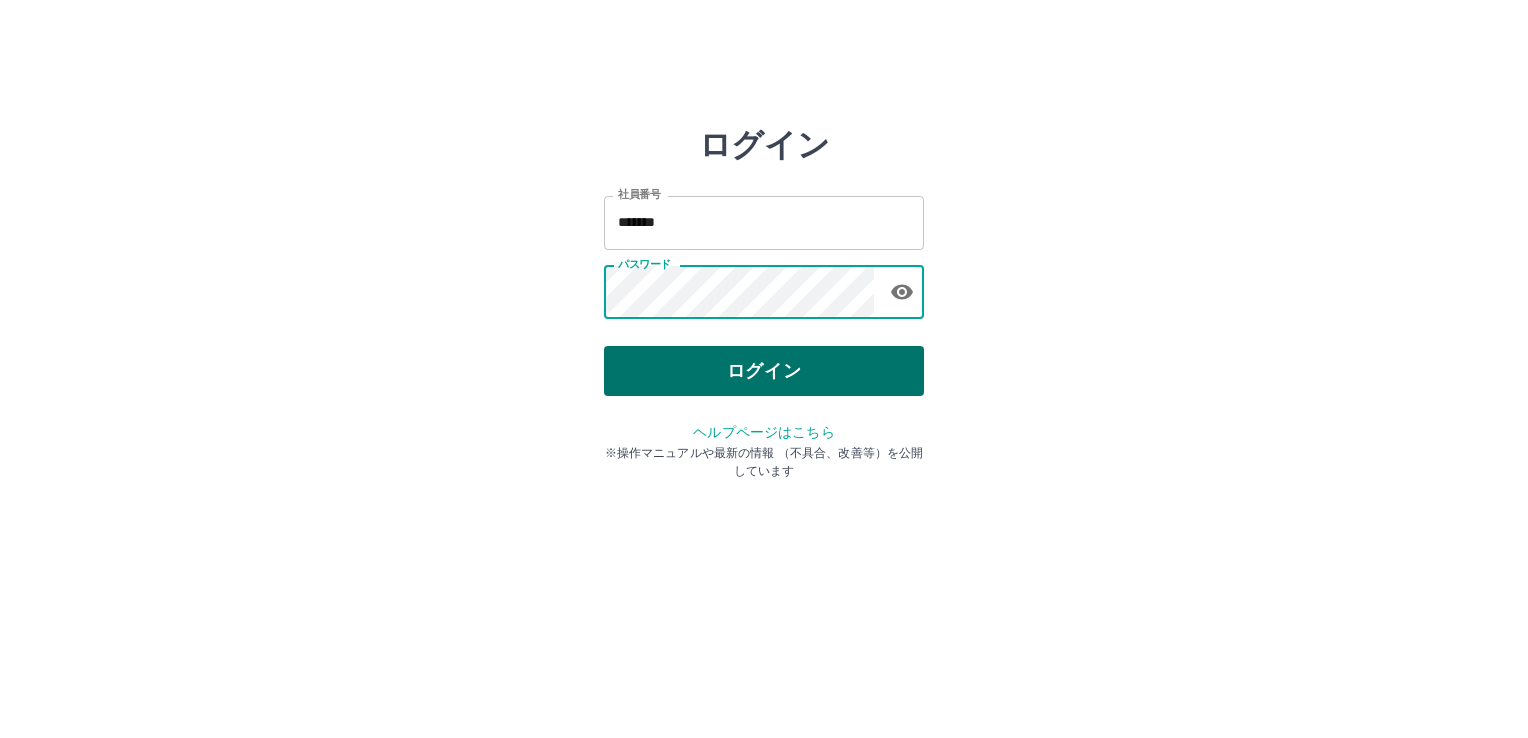 click on "ログイン" at bounding box center (764, 371) 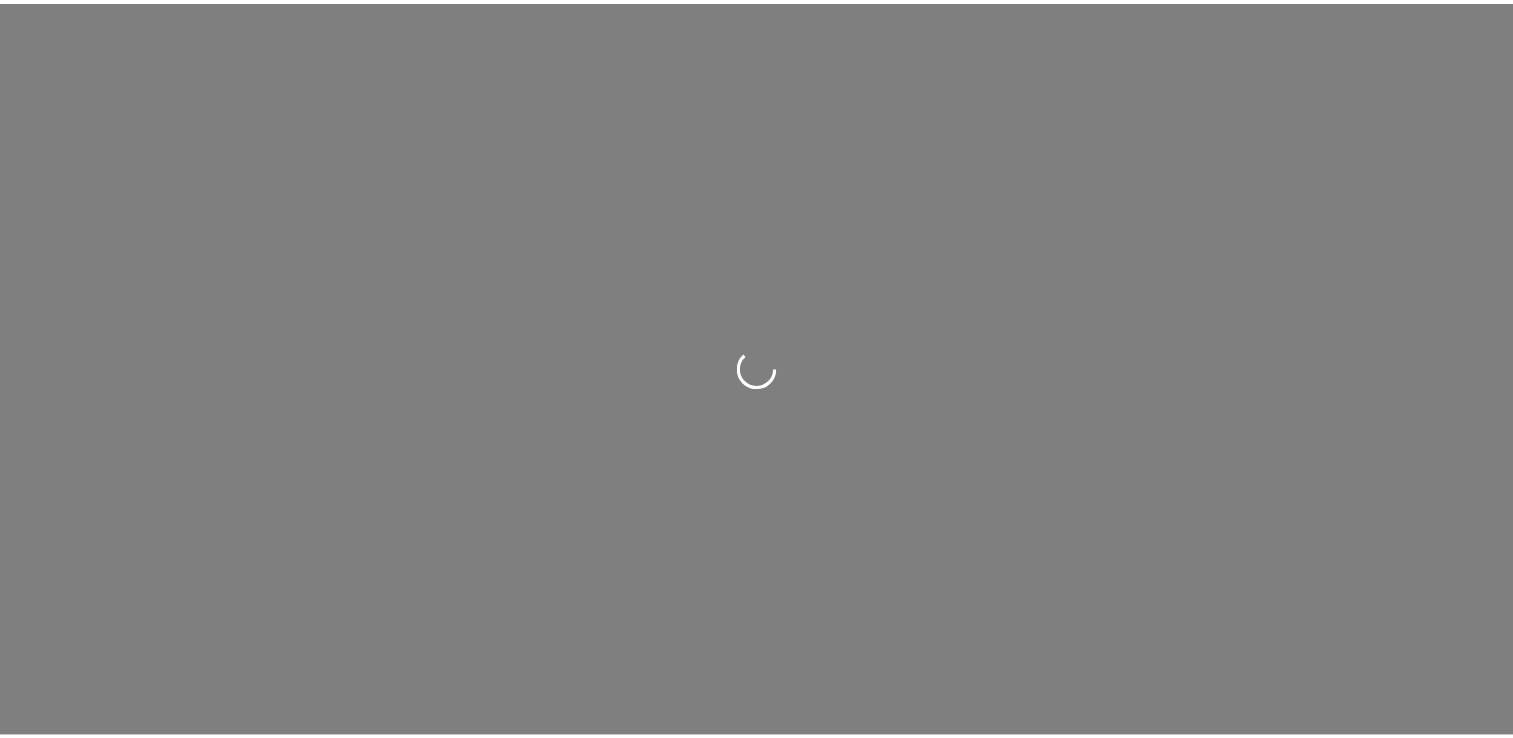scroll, scrollTop: 0, scrollLeft: 0, axis: both 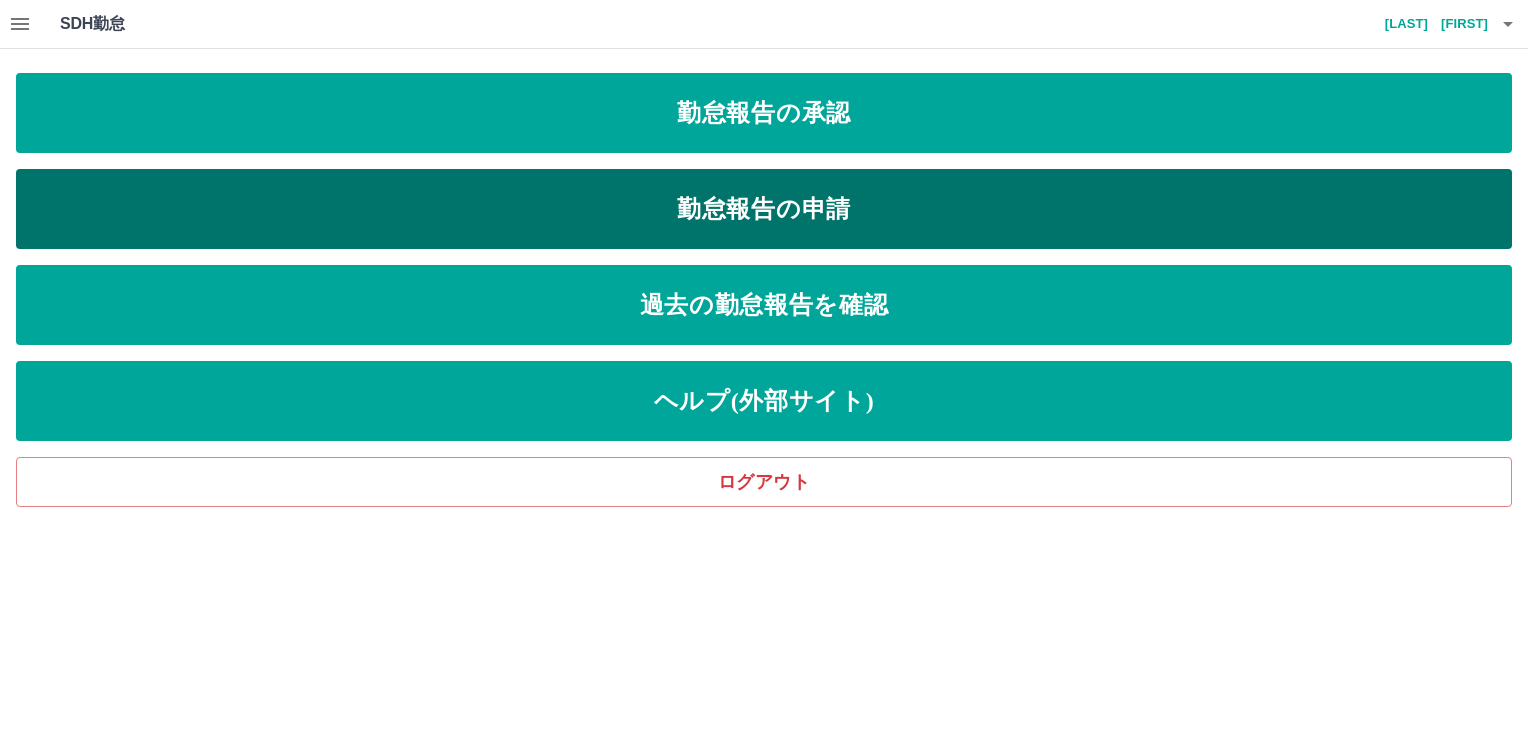 click on "勤怠報告の申請" at bounding box center (764, 209) 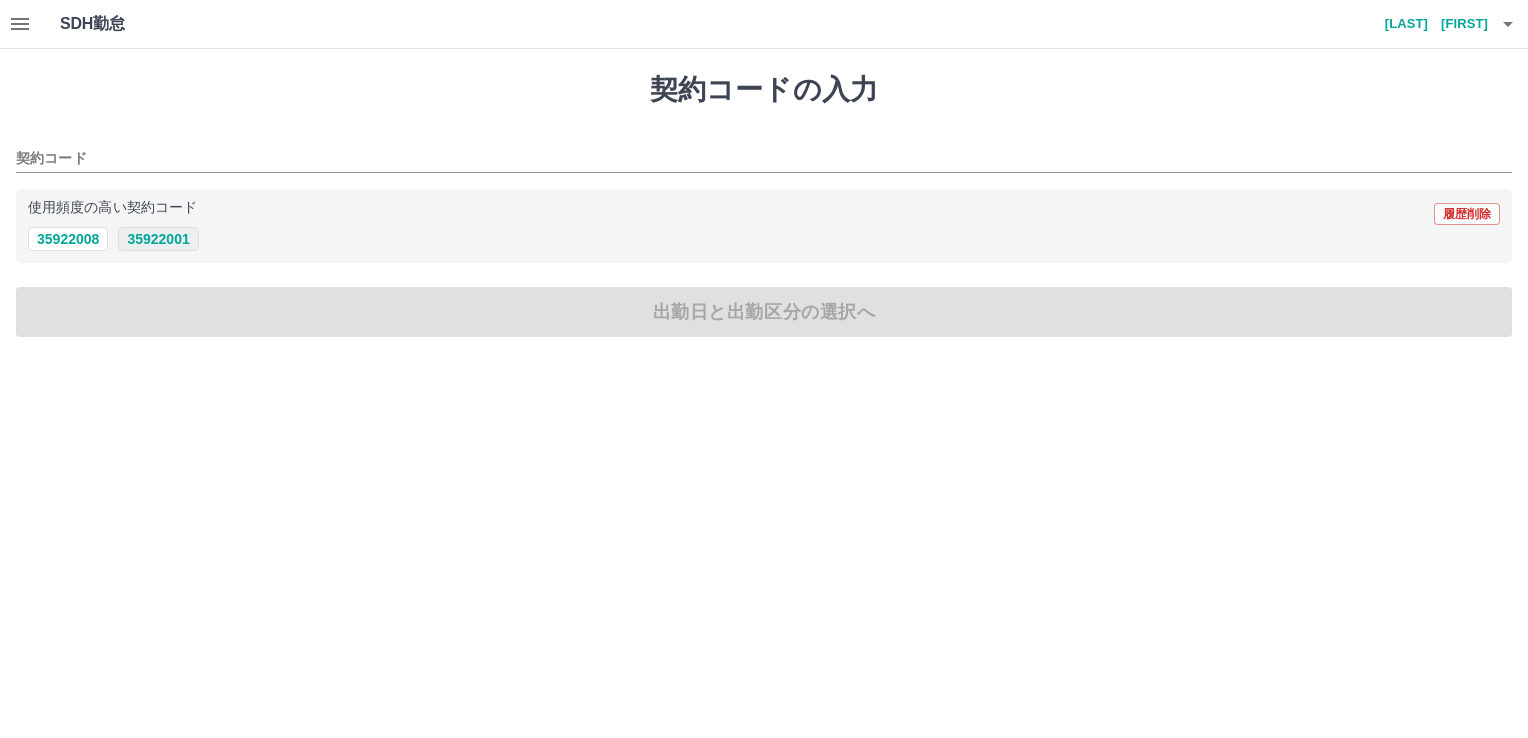 click on "35922001" at bounding box center (158, 239) 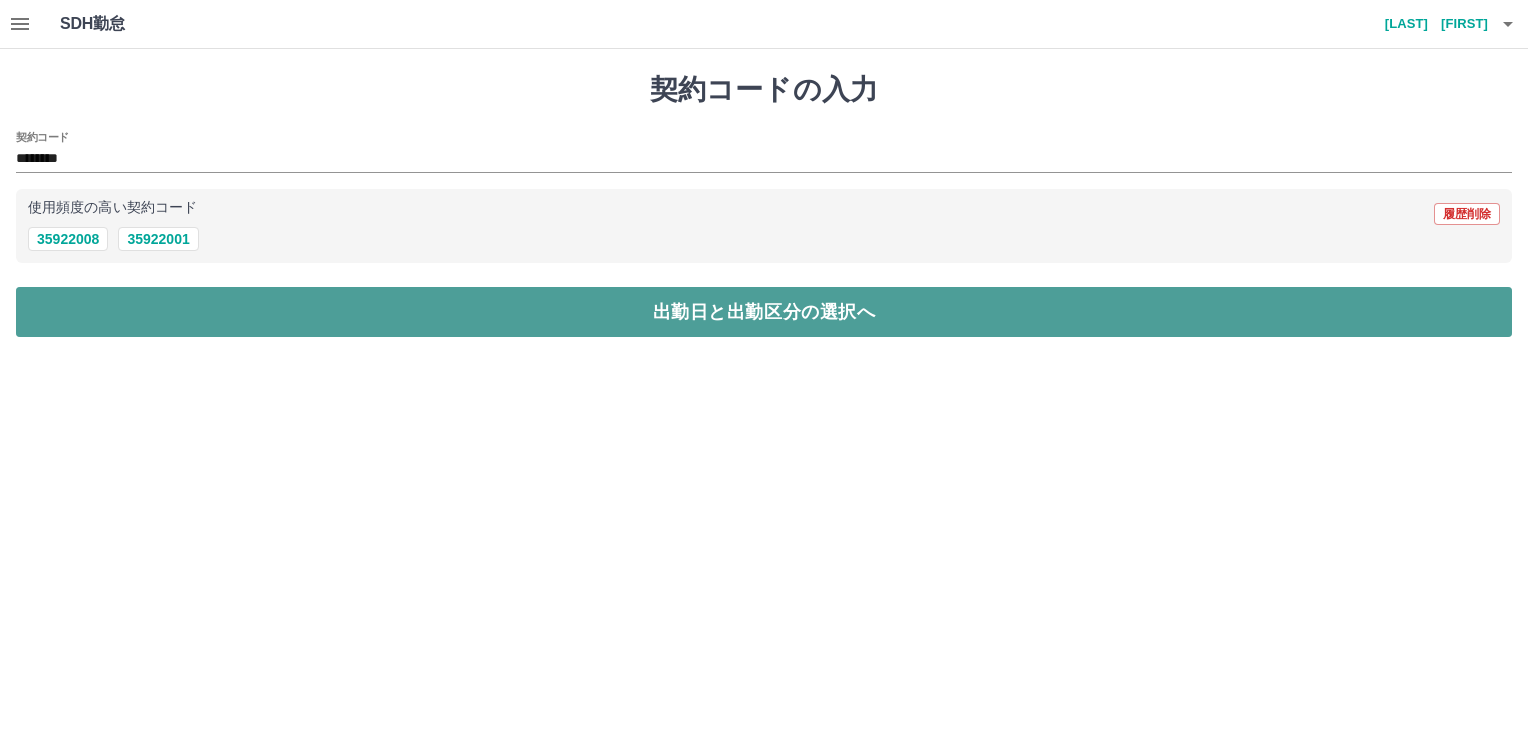 click on "出勤日と出勤区分の選択へ" at bounding box center (764, 312) 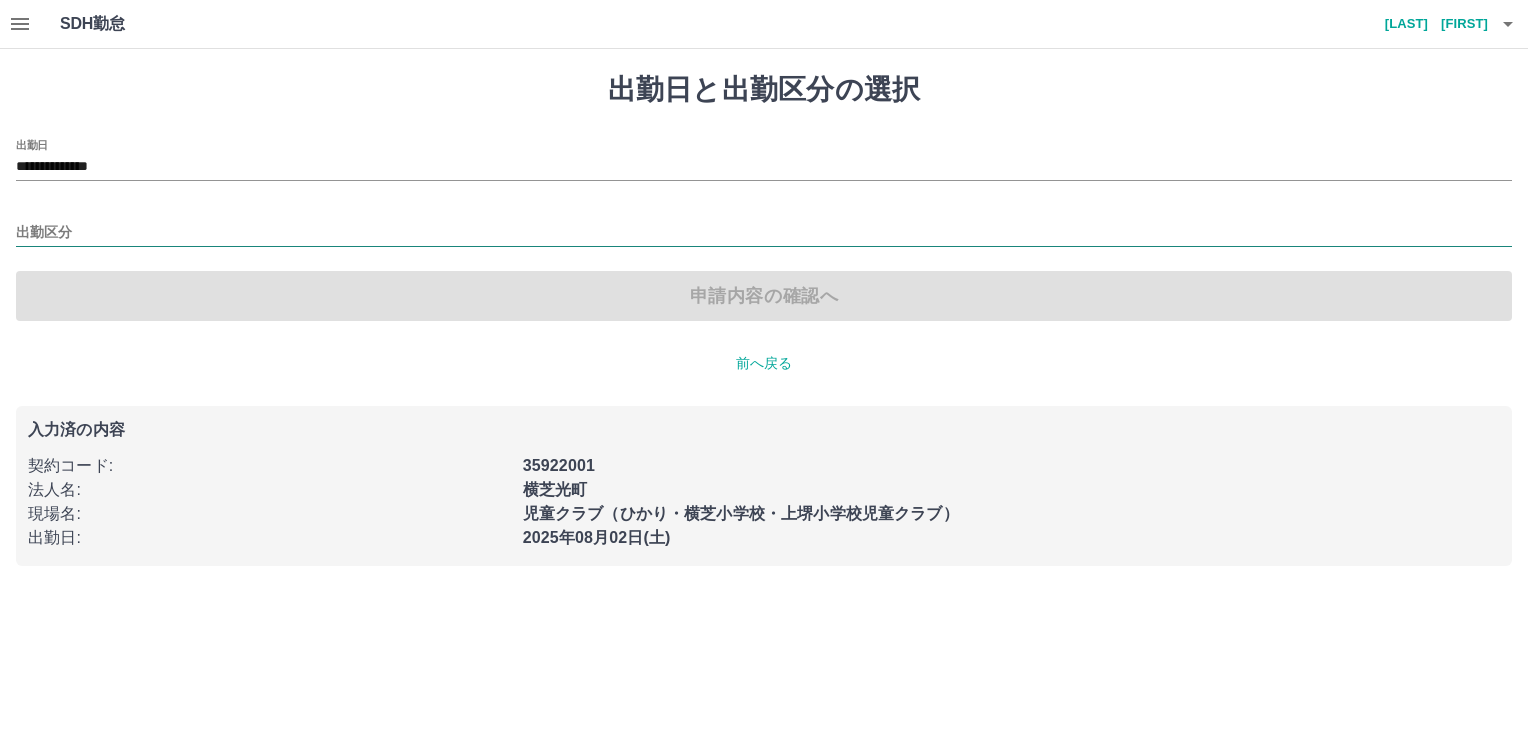 click on "出勤区分" at bounding box center [764, 233] 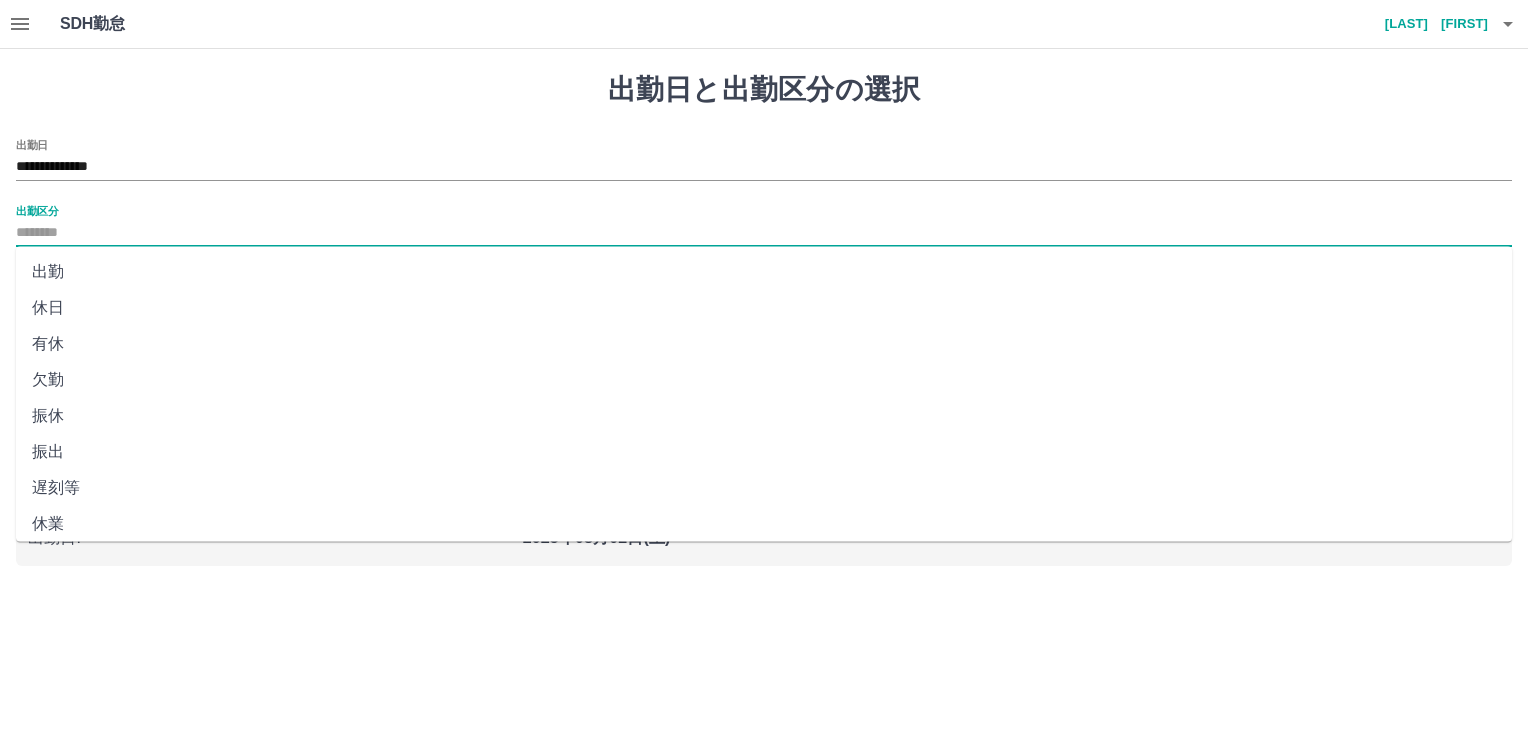 click on "休日" at bounding box center (764, 308) 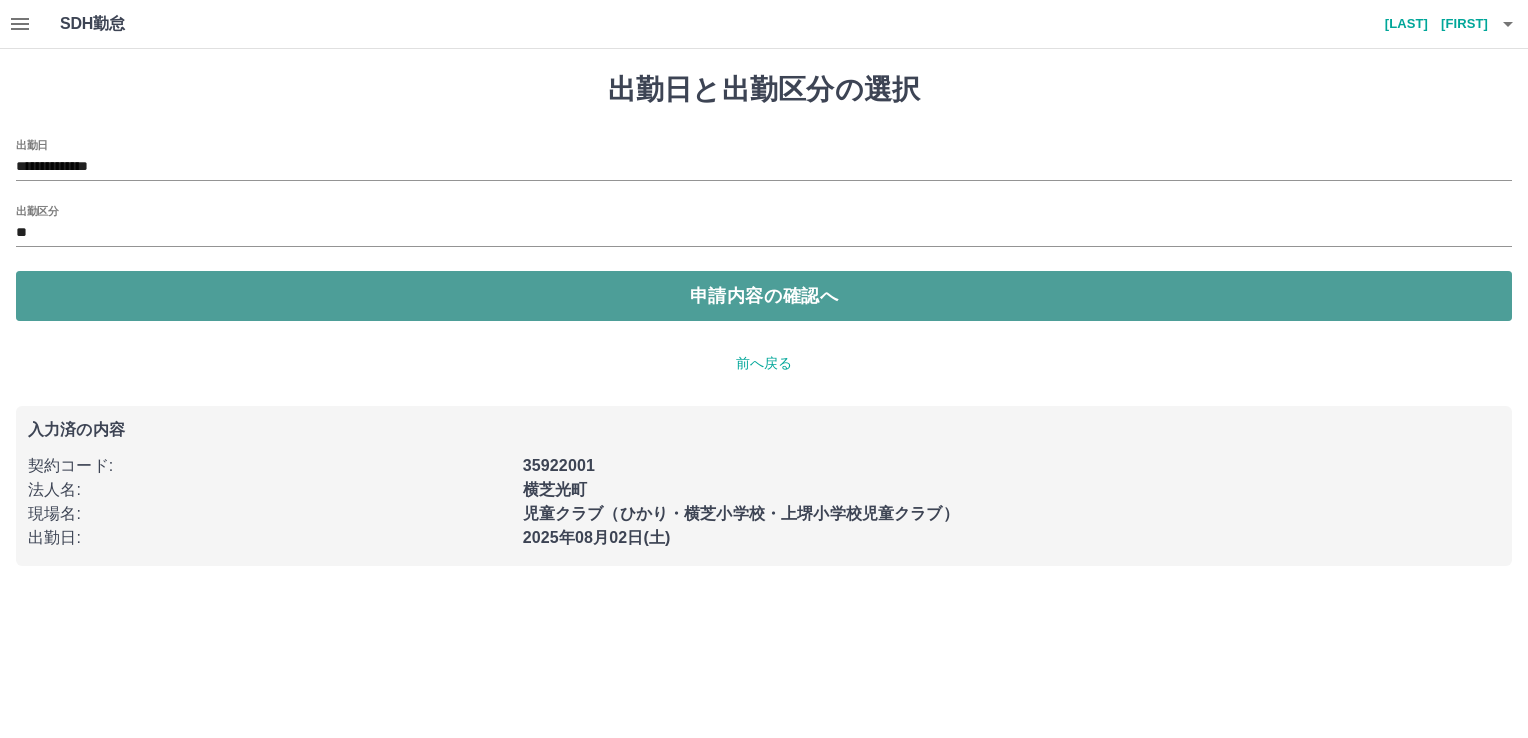 click on "申請内容の確認へ" at bounding box center (764, 296) 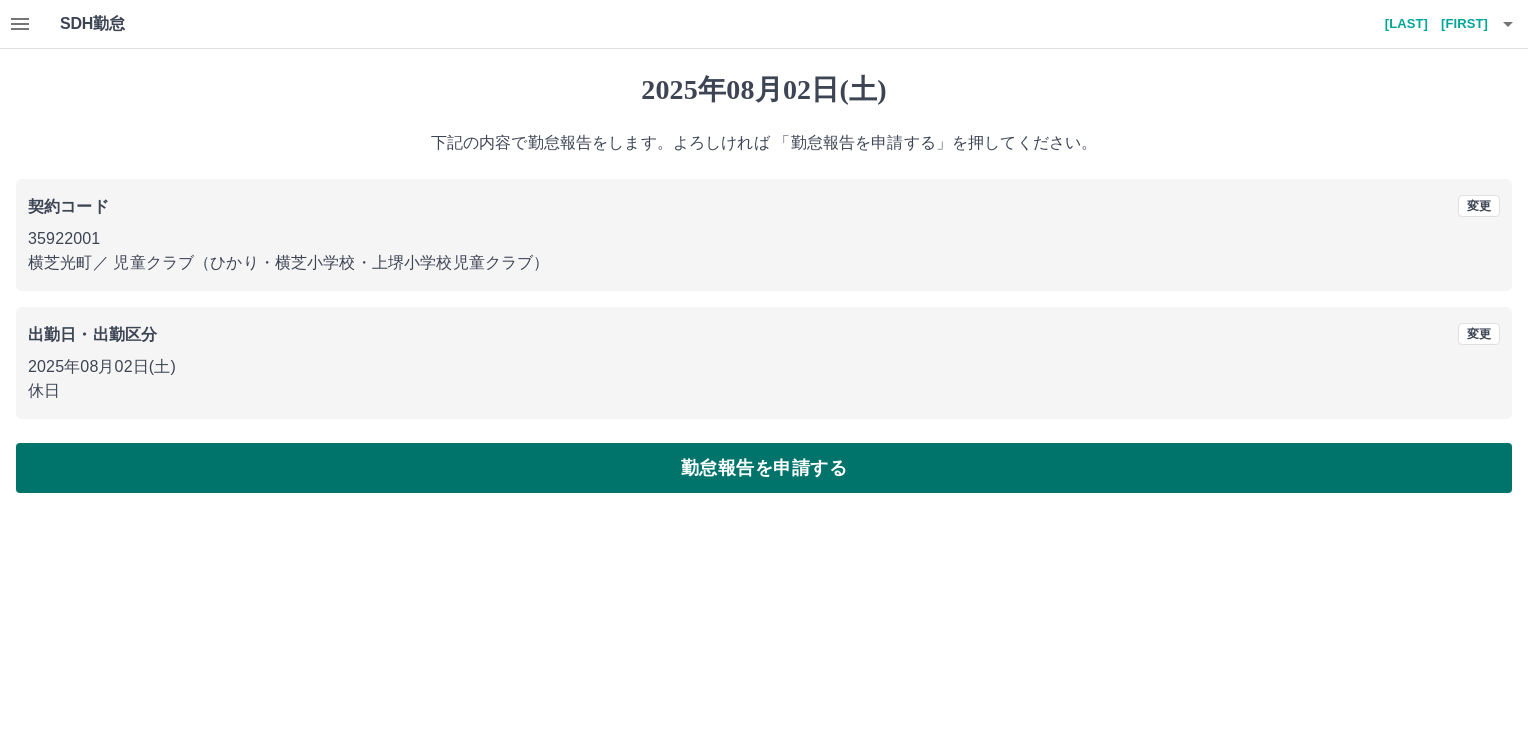 click on "勤怠報告を申請する" at bounding box center [764, 468] 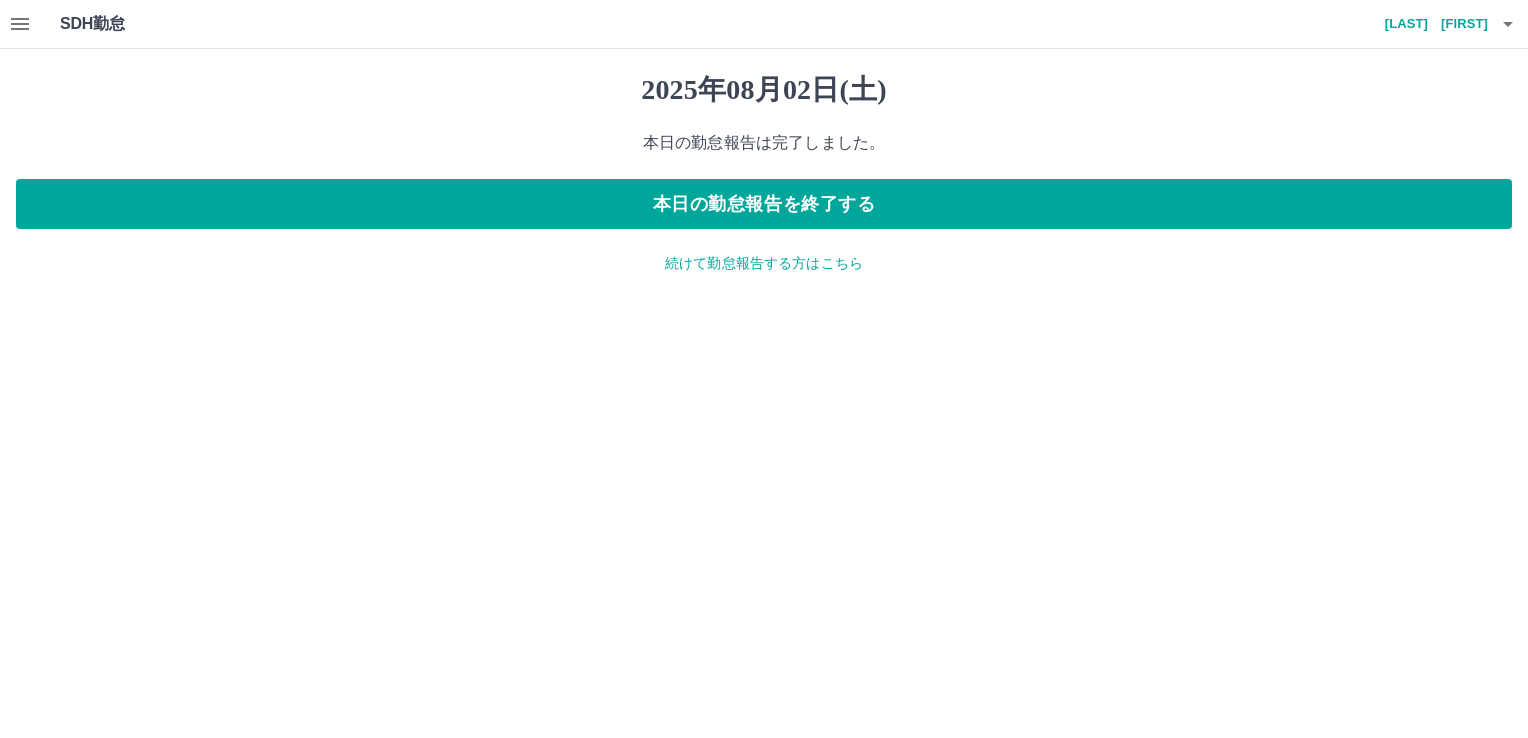 click on "続けて勤怠報告する方はこちら" at bounding box center [764, 263] 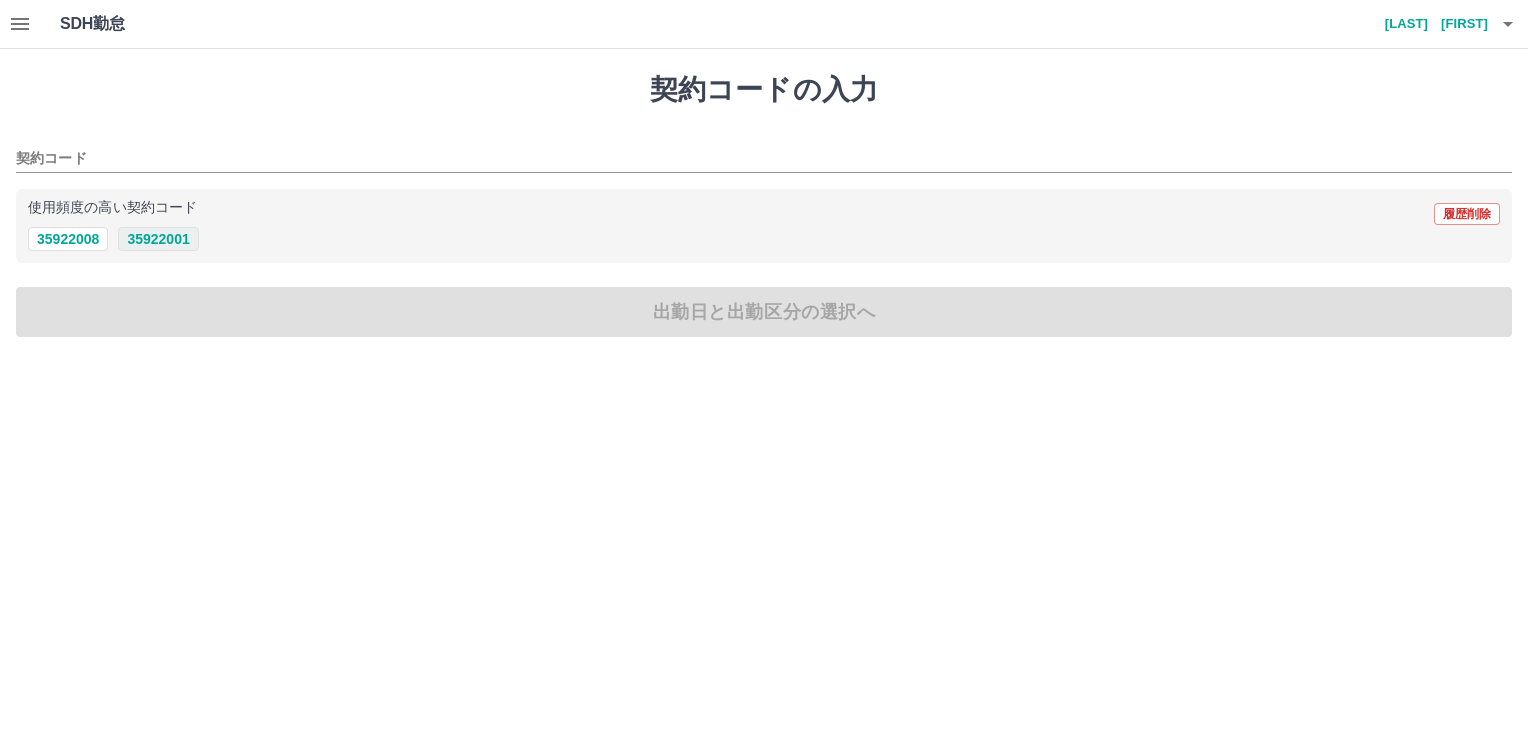 click on "35922001" at bounding box center [158, 239] 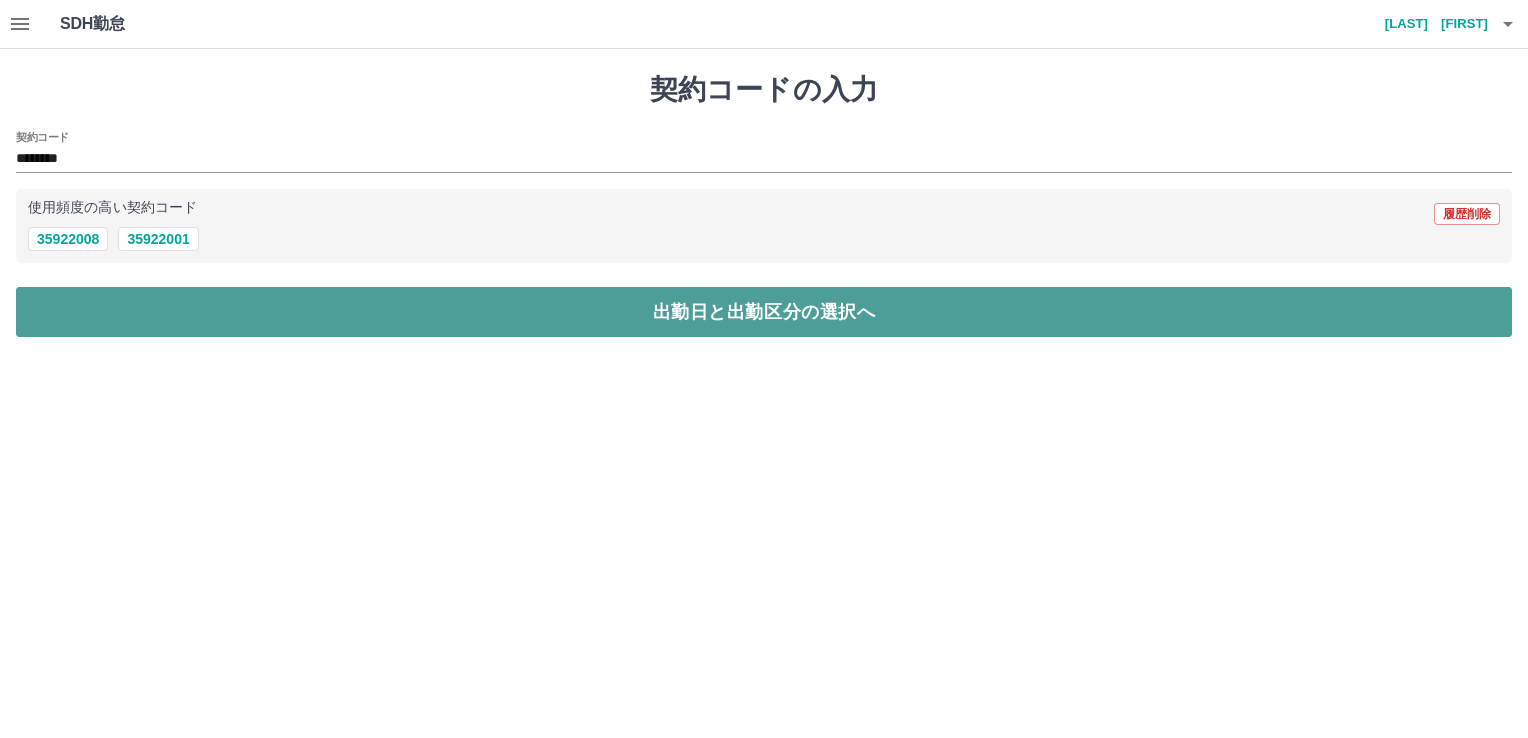 click on "出勤日と出勤区分の選択へ" at bounding box center [764, 312] 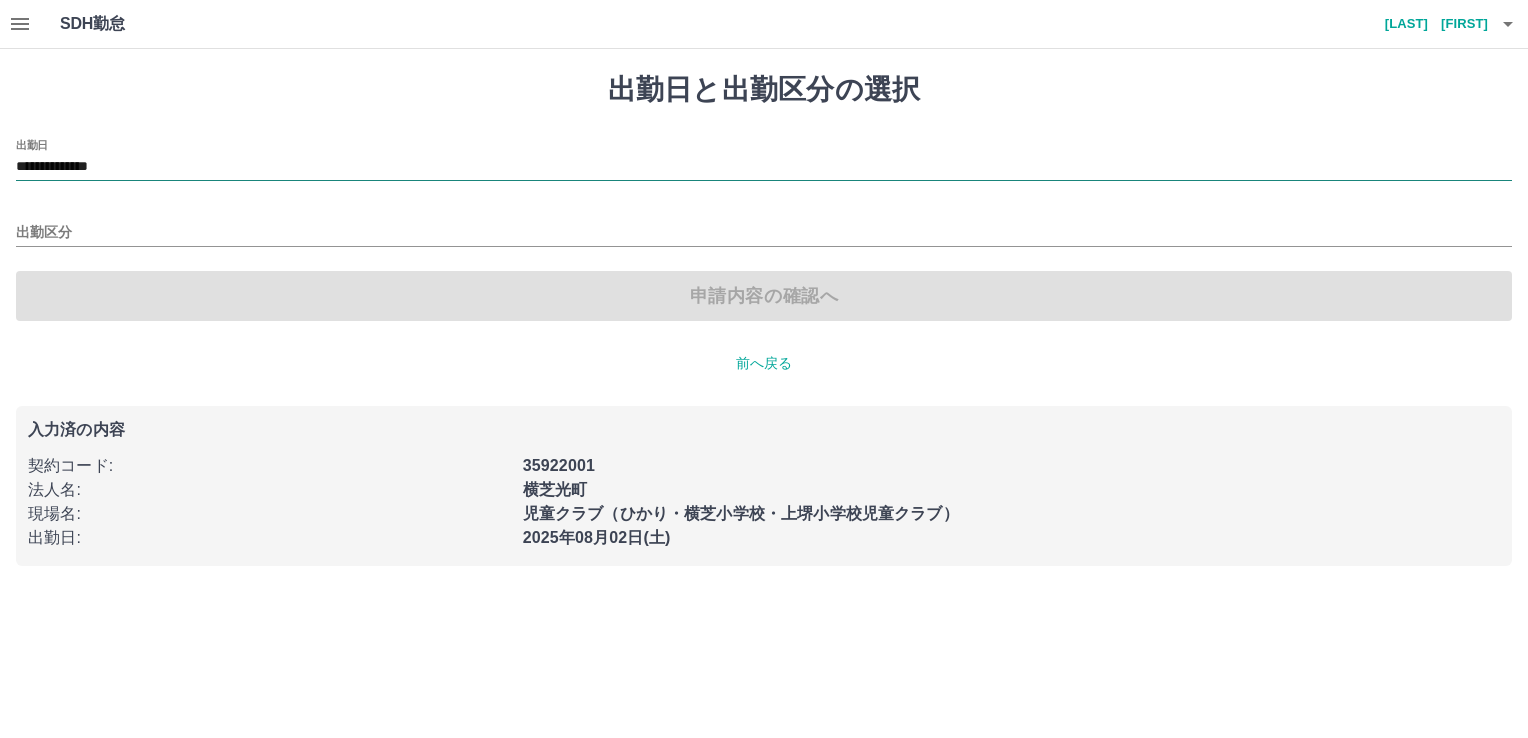 click on "**********" at bounding box center (764, 167) 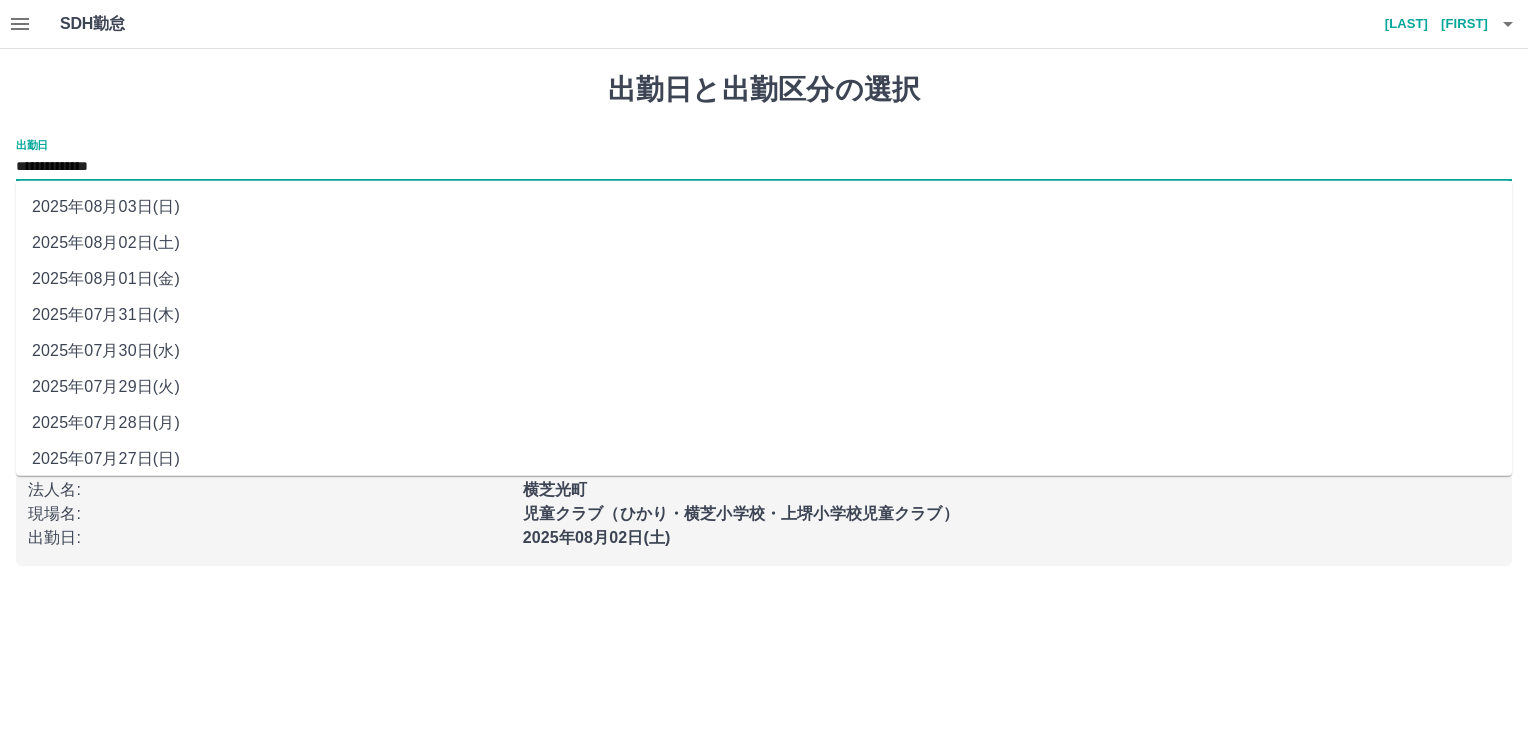 drag, startPoint x: 136, startPoint y: 166, endPoint x: 155, endPoint y: 285, distance: 120.50726 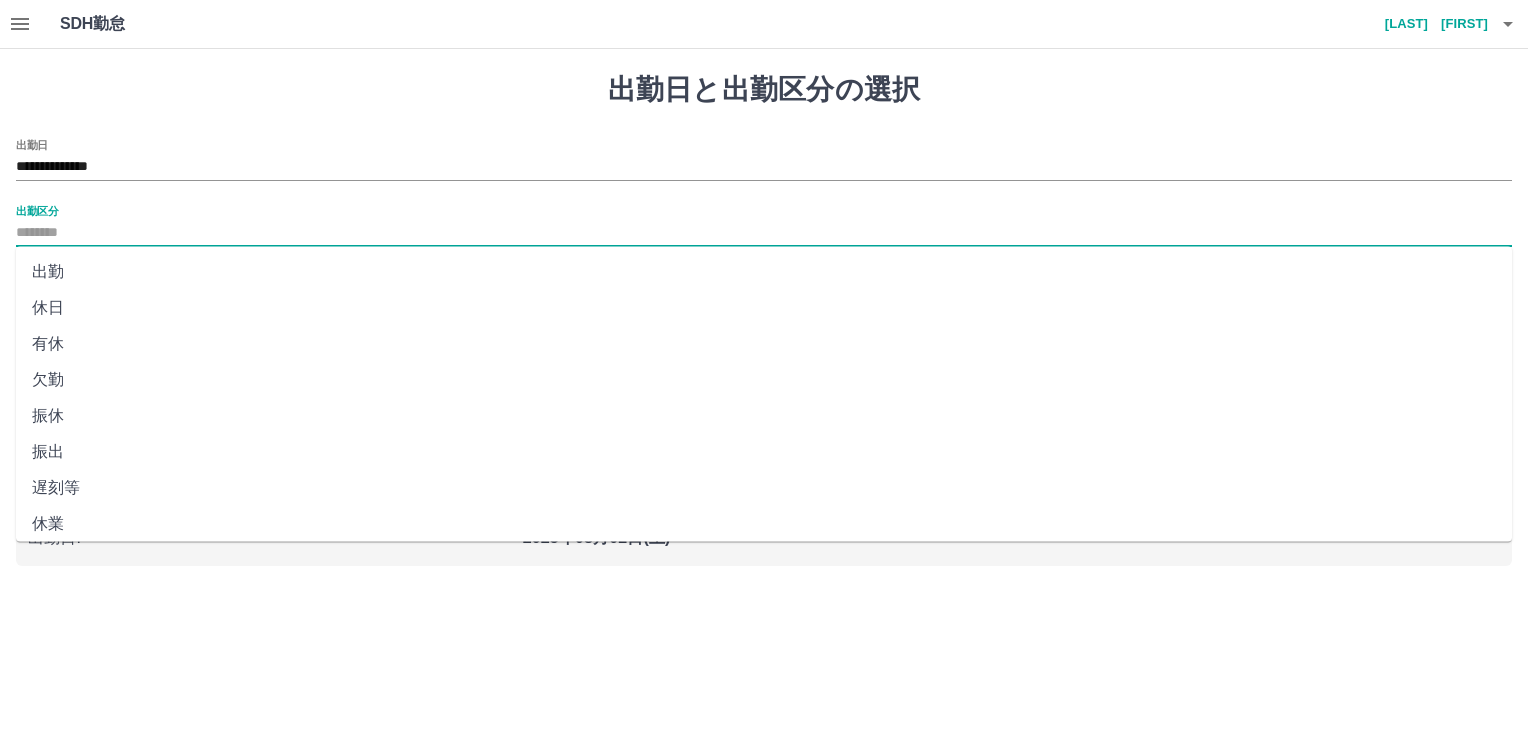 click on "出勤区分" at bounding box center [764, 233] 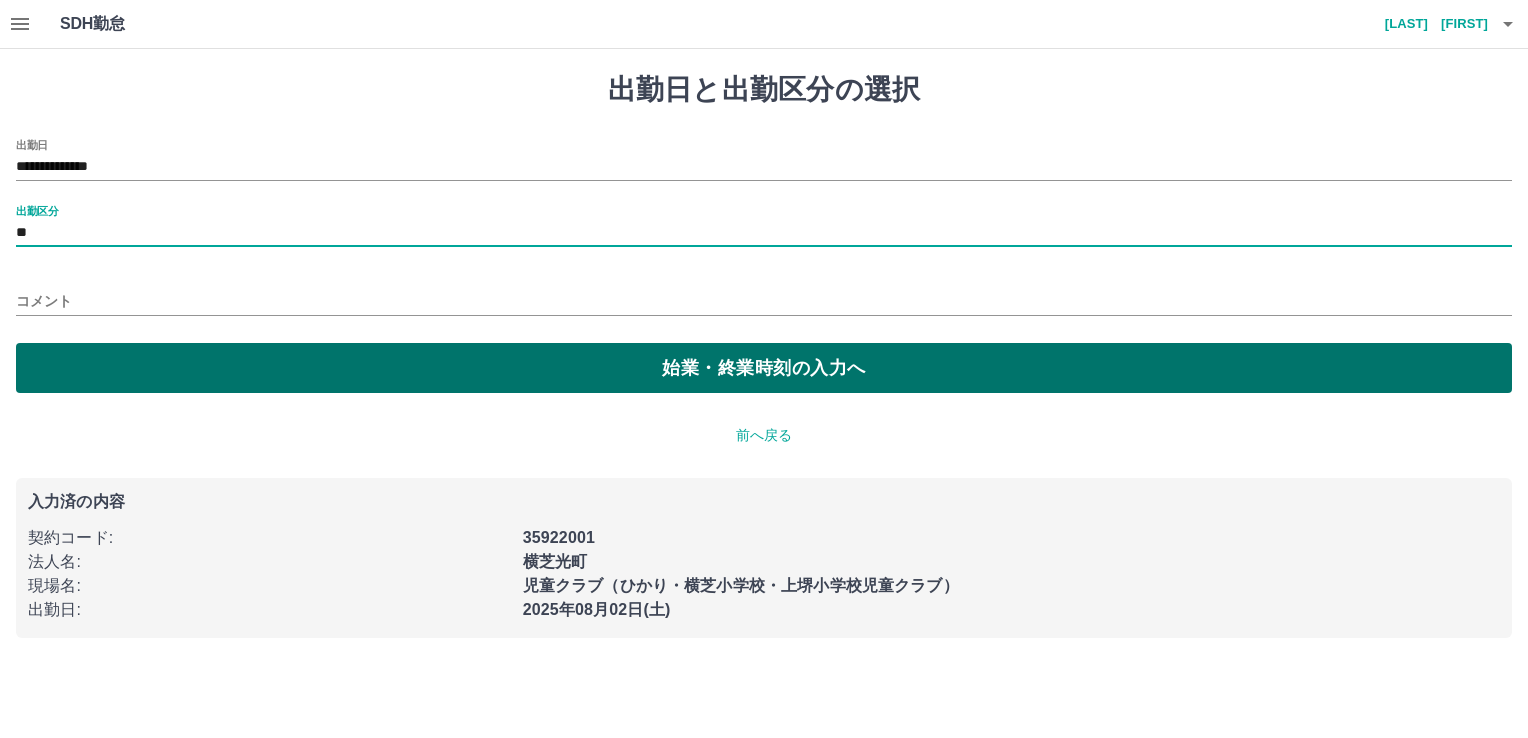 click on "始業・終業時刻の入力へ" at bounding box center [764, 368] 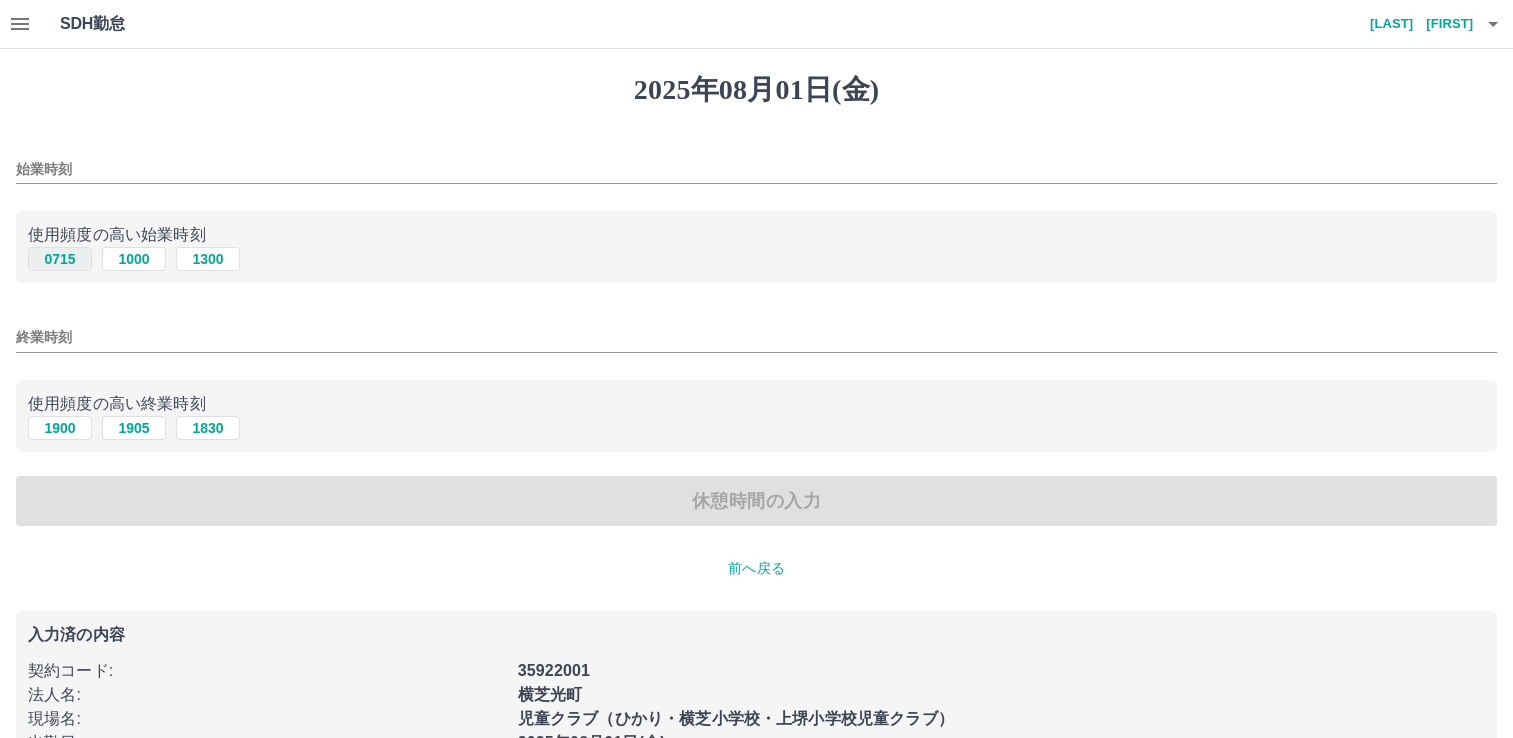 click on "0715" at bounding box center [60, 259] 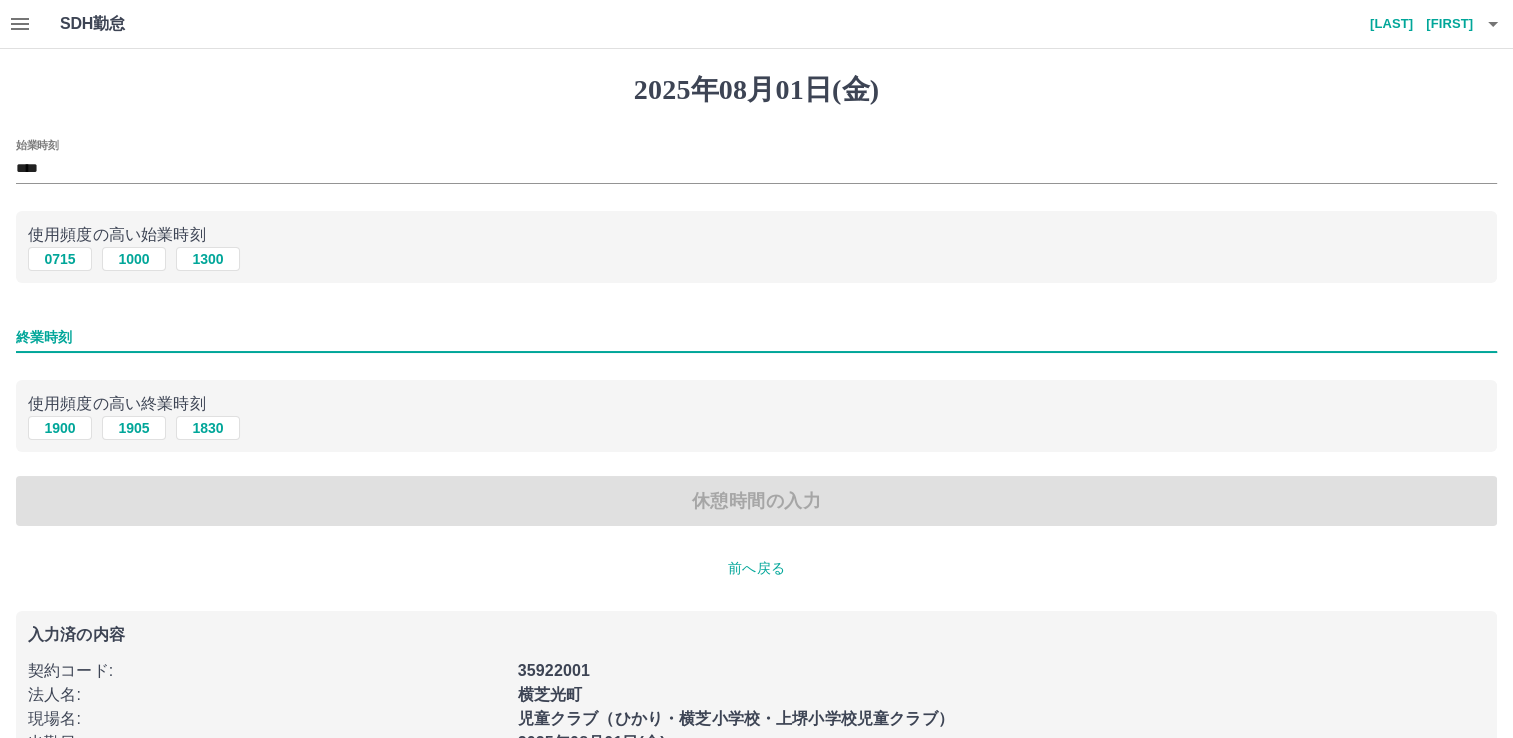 click on "終業時刻" at bounding box center (756, 337) 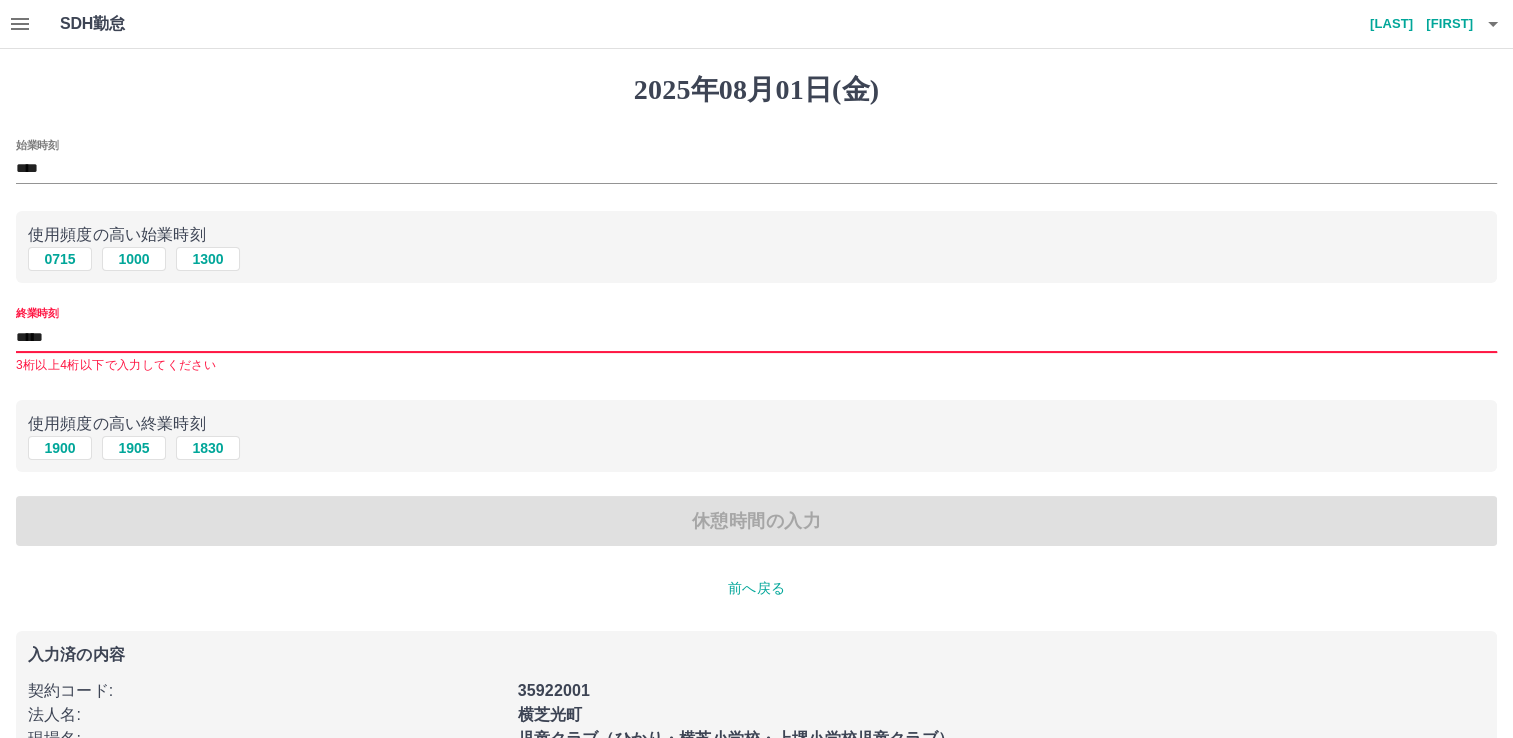 click on "*****" at bounding box center [756, 337] 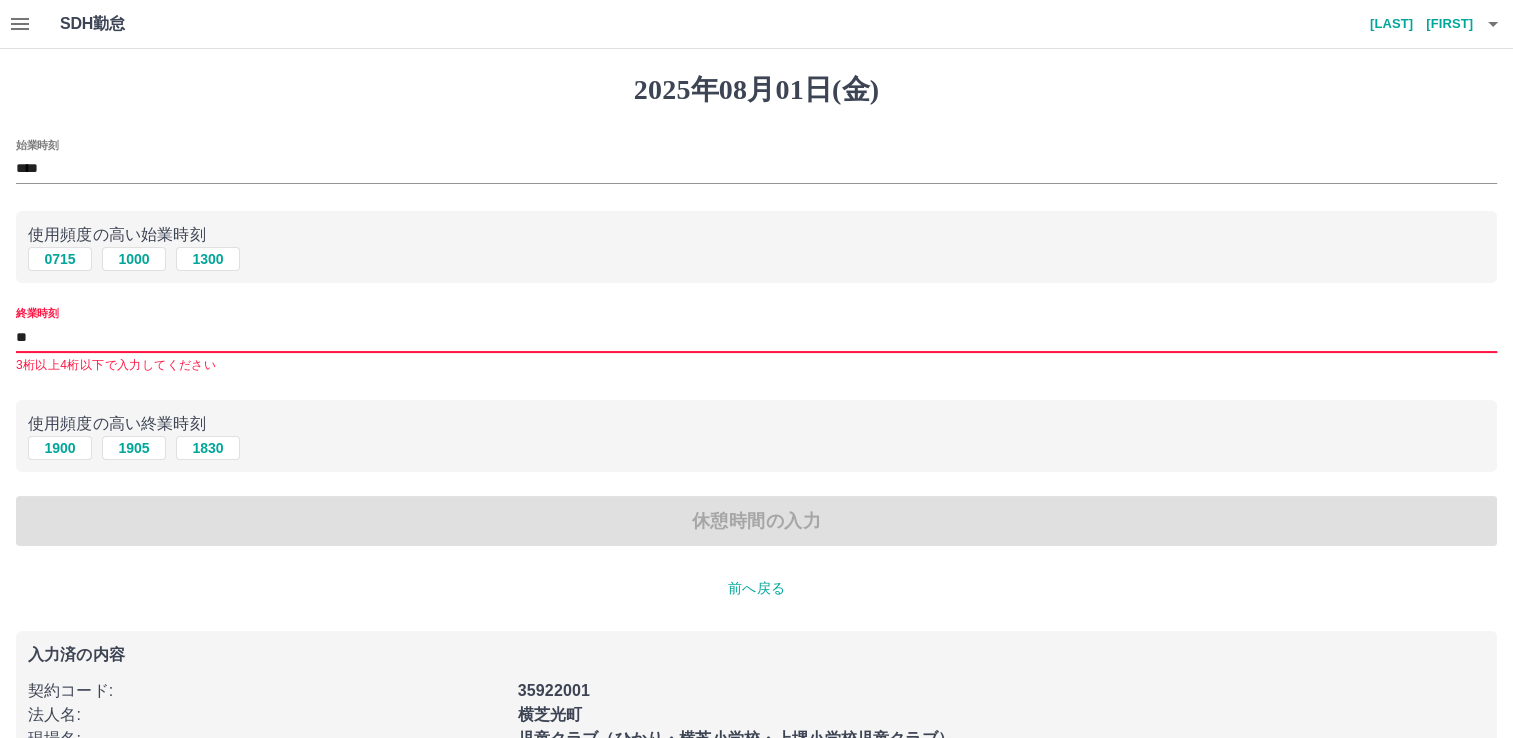 type on "*" 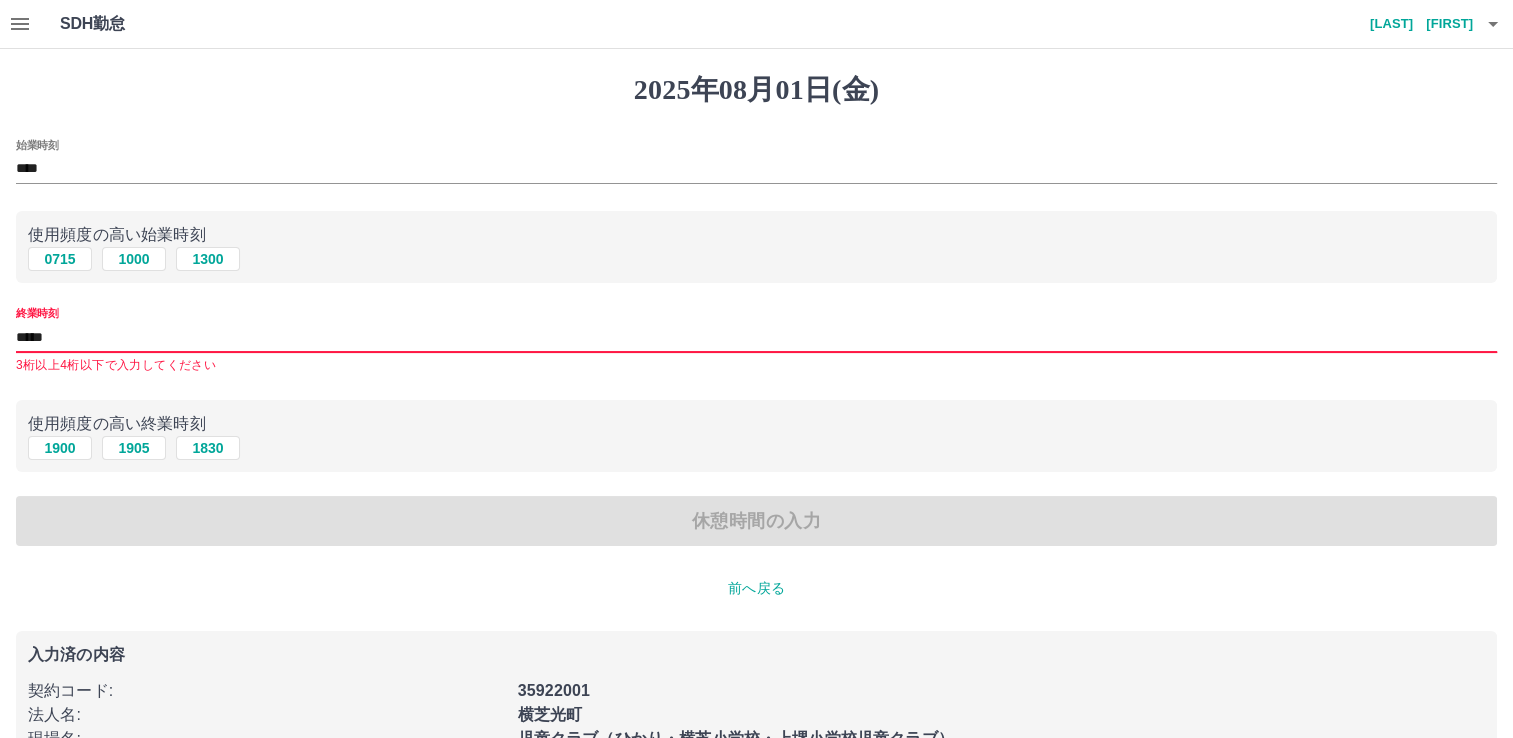 click on "*****" at bounding box center (756, 337) 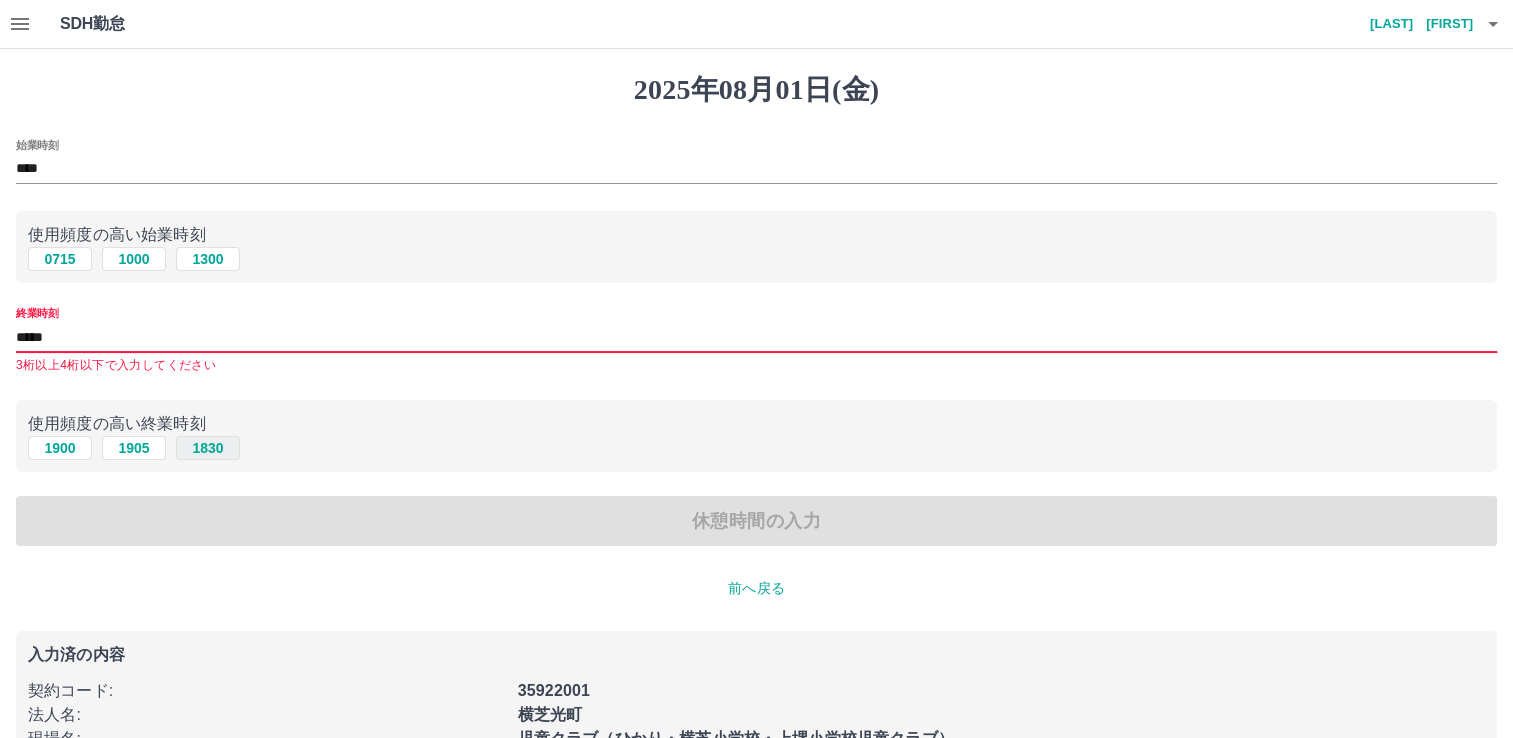 click on "1830" at bounding box center (208, 448) 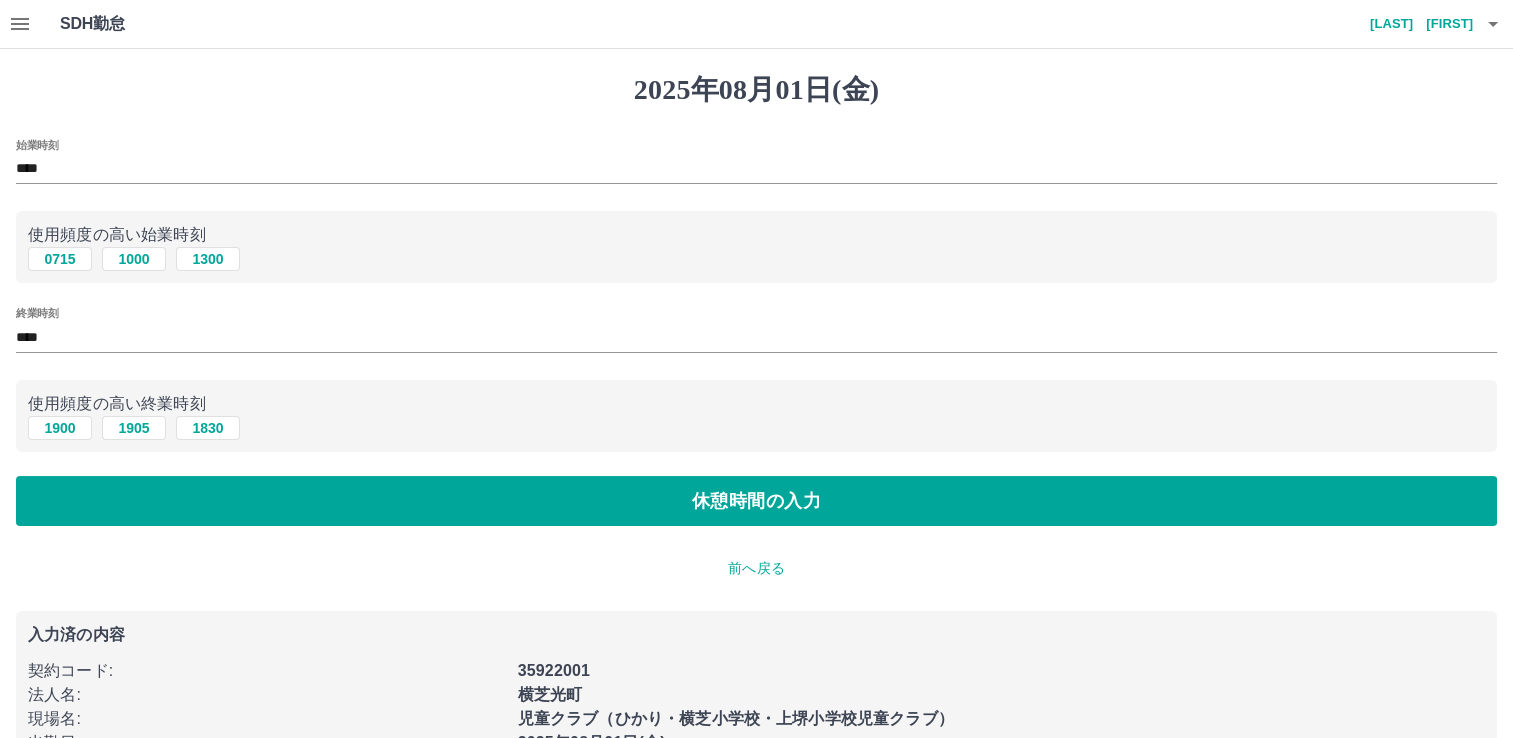click on "****" at bounding box center [756, 337] 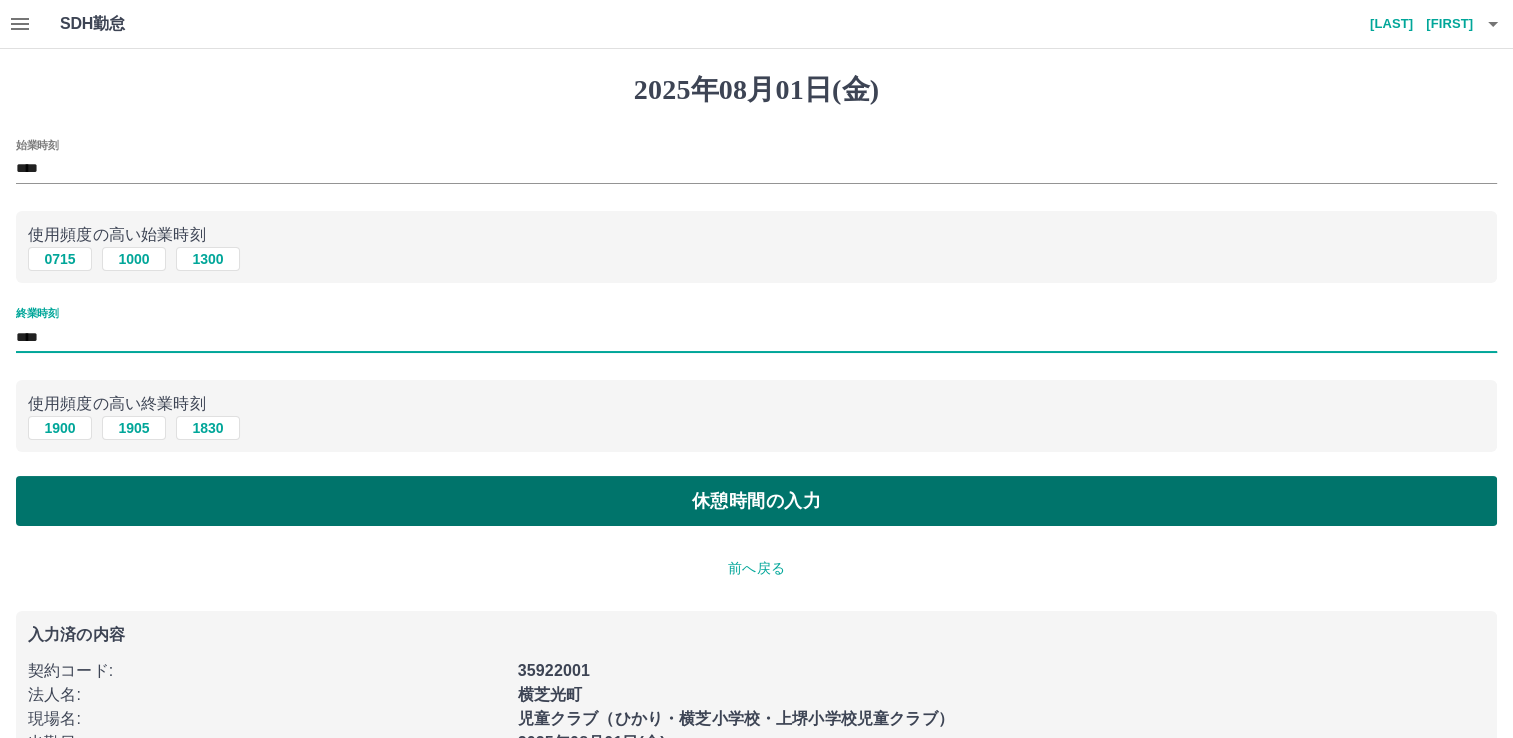 type on "****" 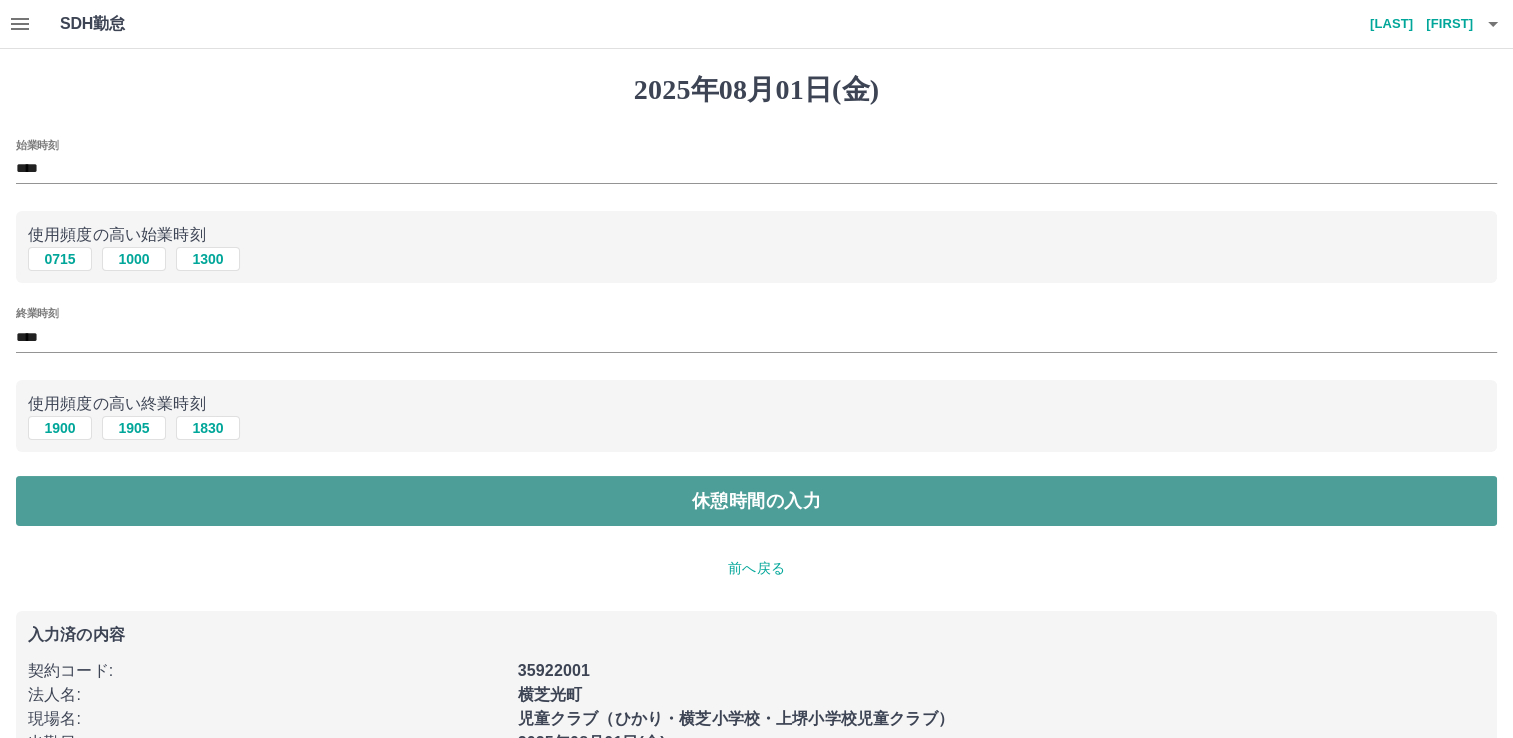 click on "休憩時間の入力" at bounding box center [756, 501] 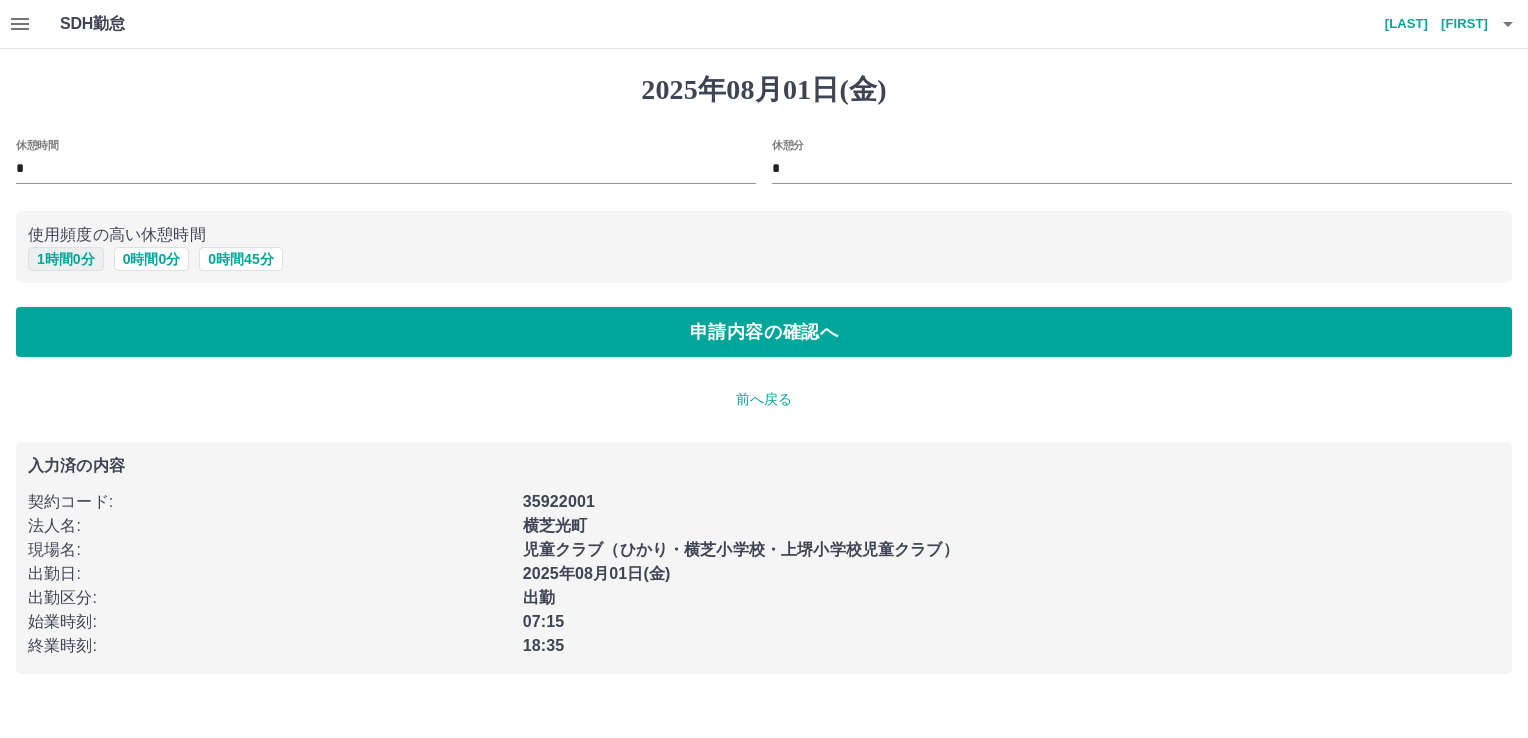click on "1 時間 0 分" at bounding box center [66, 259] 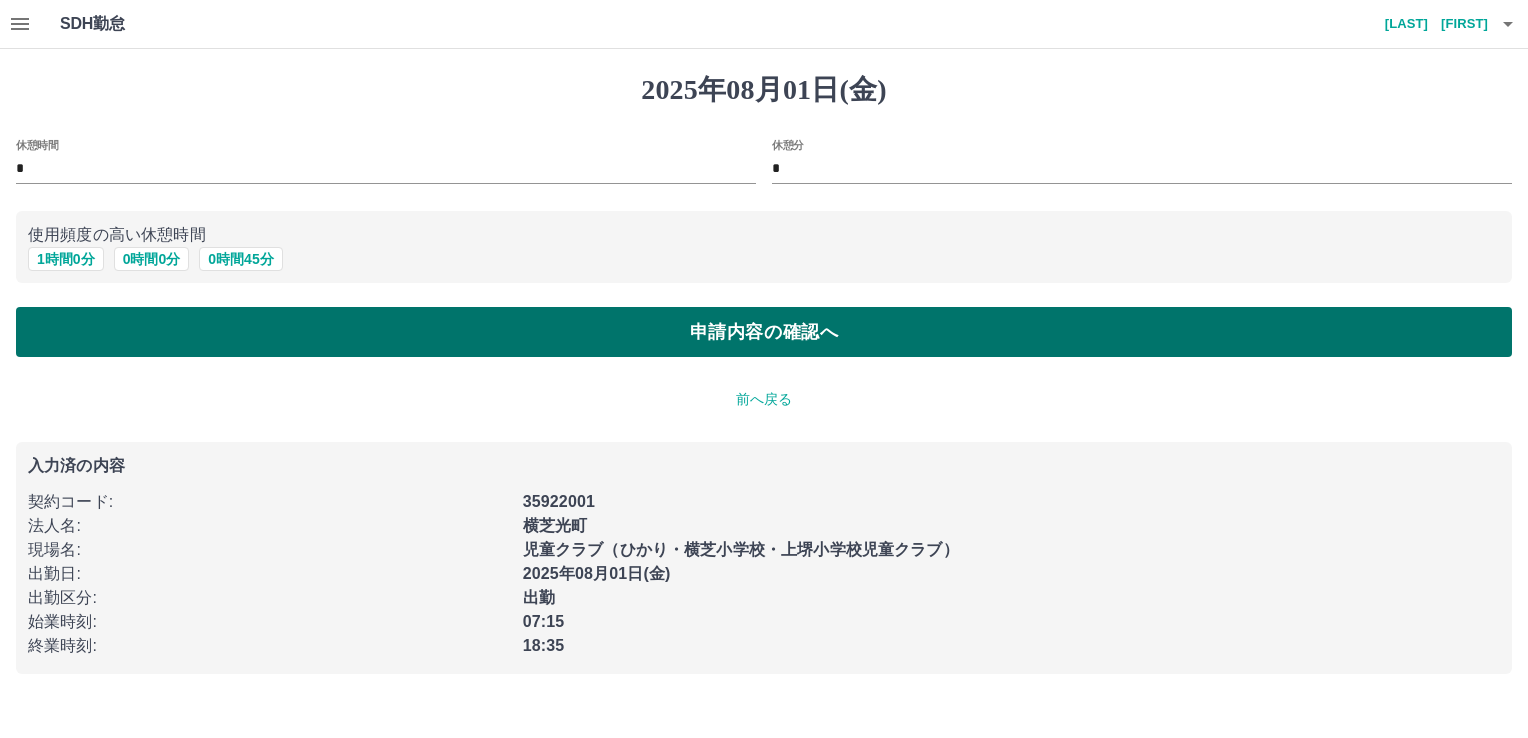 click on "申請内容の確認へ" at bounding box center (764, 332) 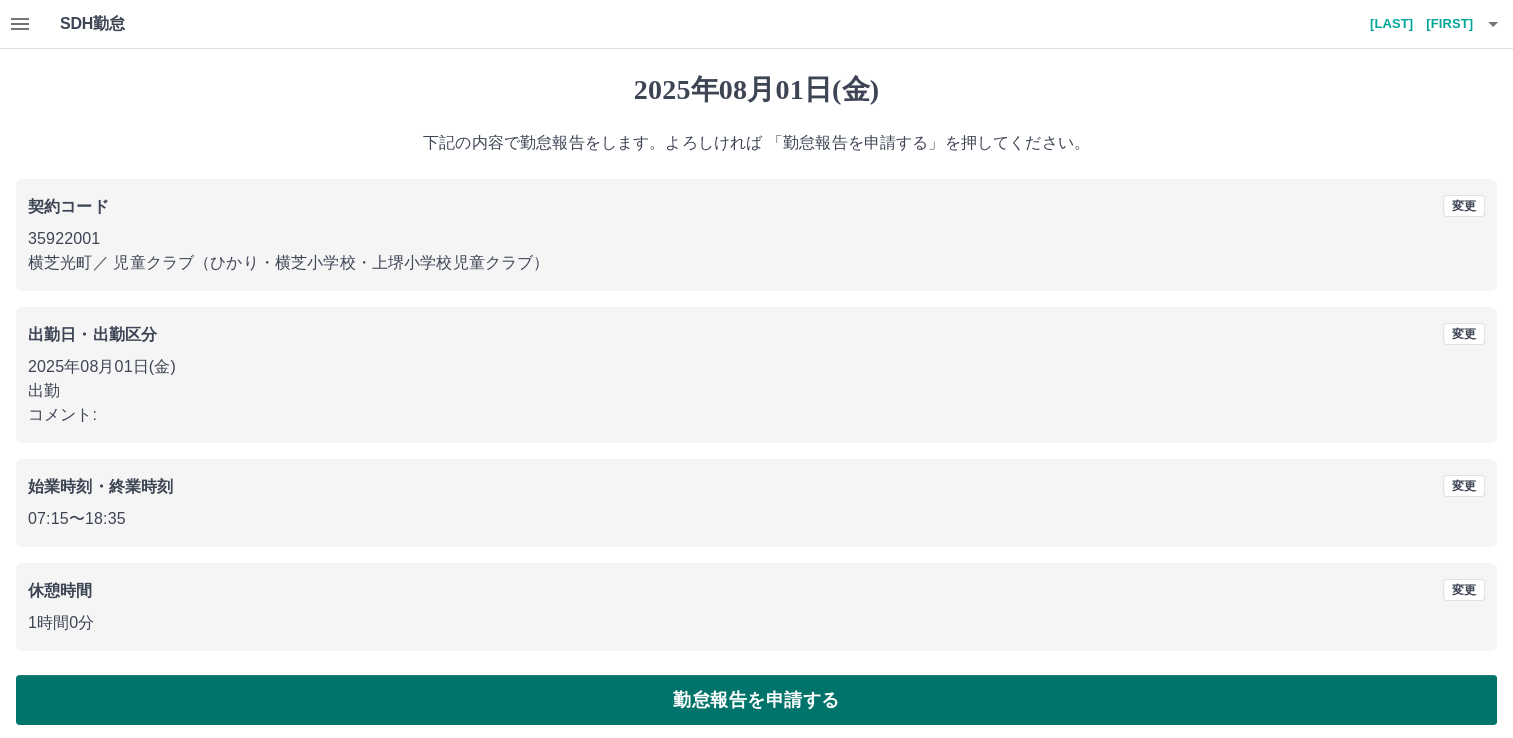 click on "勤怠報告を申請する" at bounding box center [756, 700] 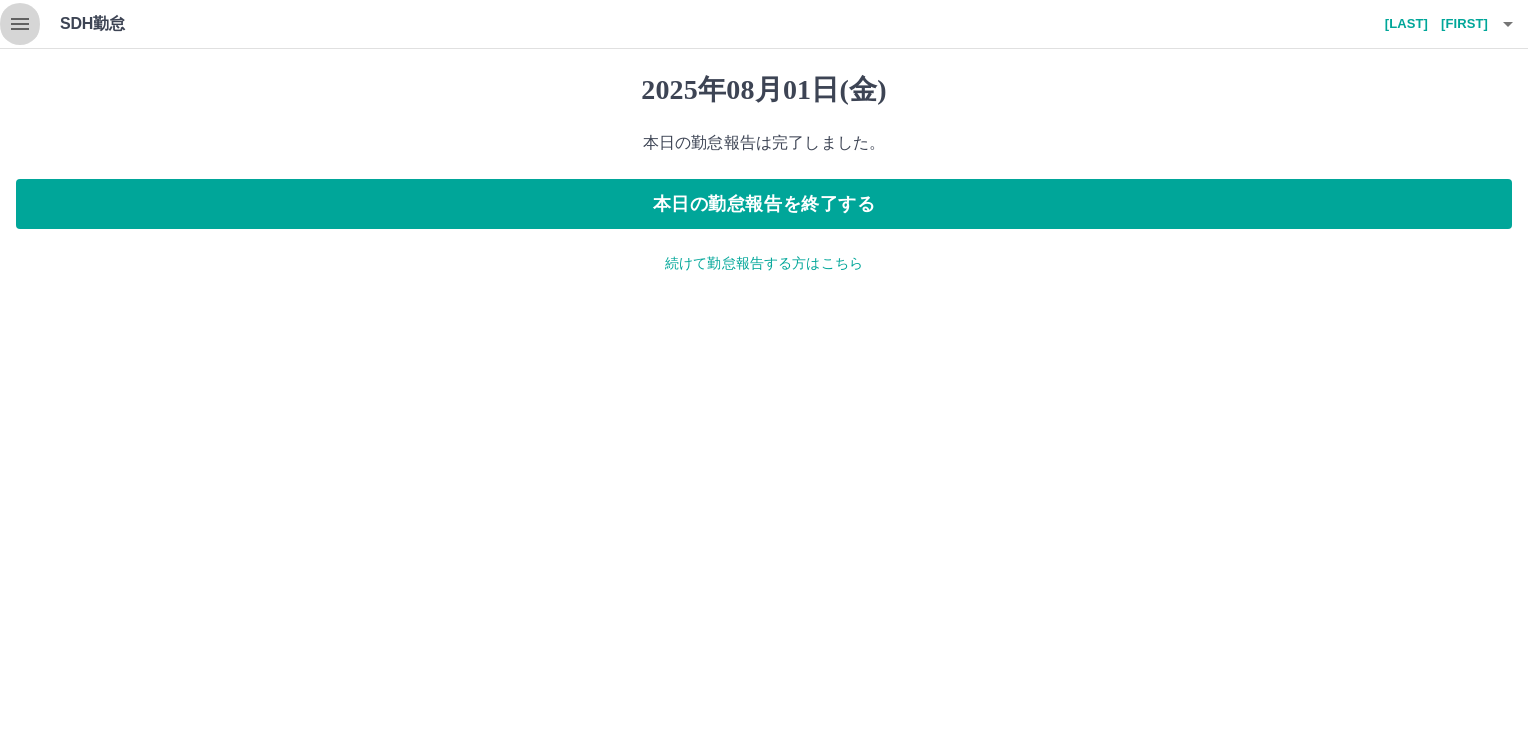click 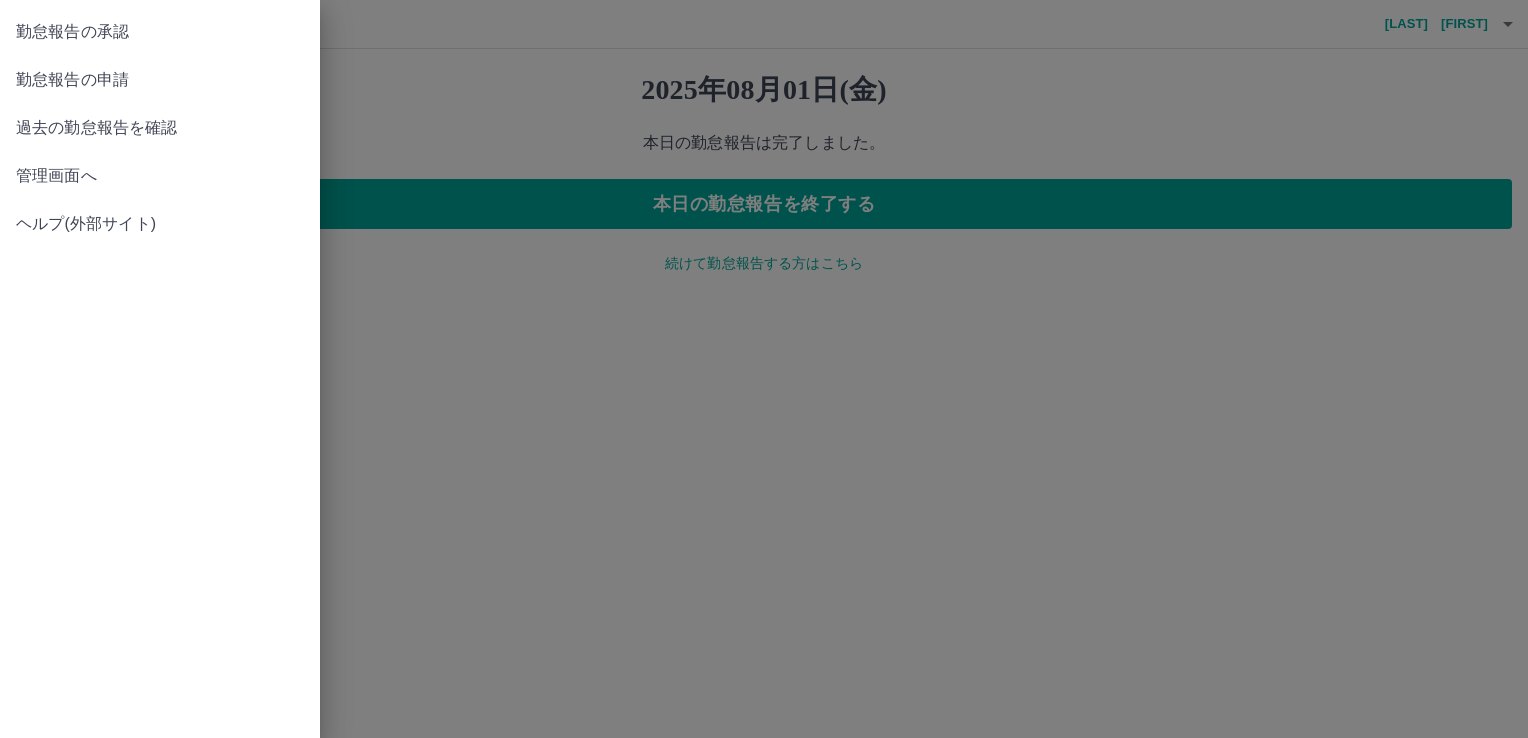 click on "勤怠報告の承認" at bounding box center [160, 32] 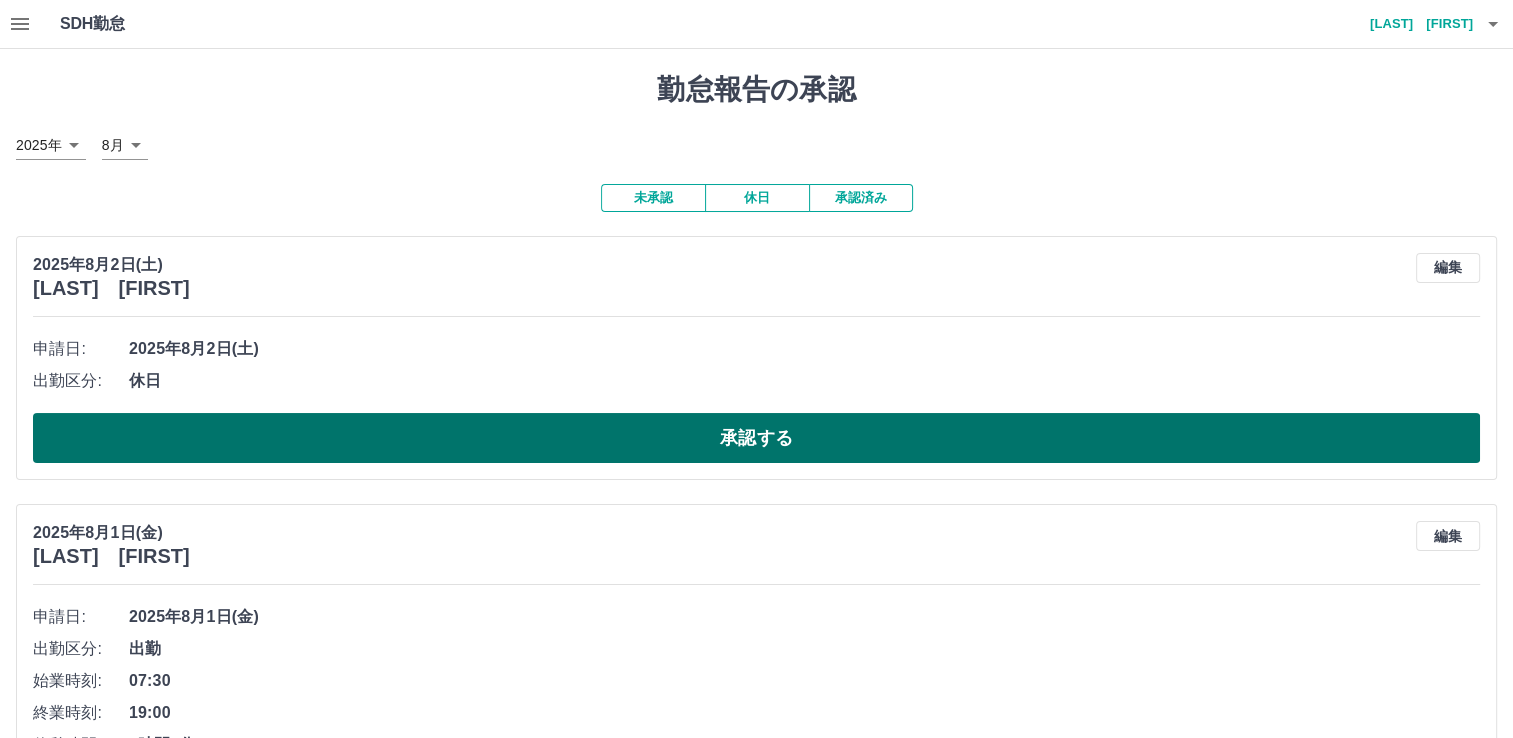 click on "承認する" at bounding box center (756, 438) 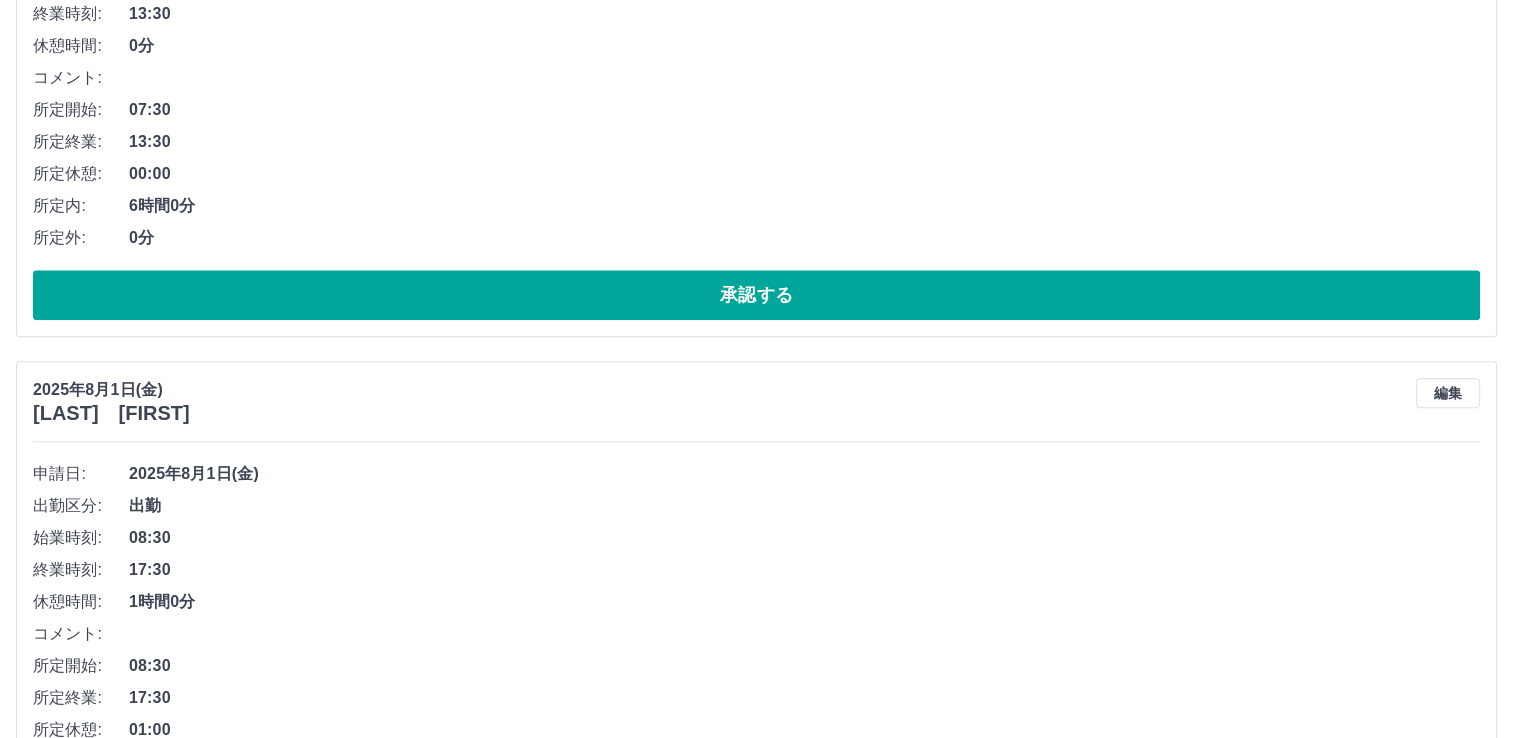 scroll, scrollTop: 2400, scrollLeft: 0, axis: vertical 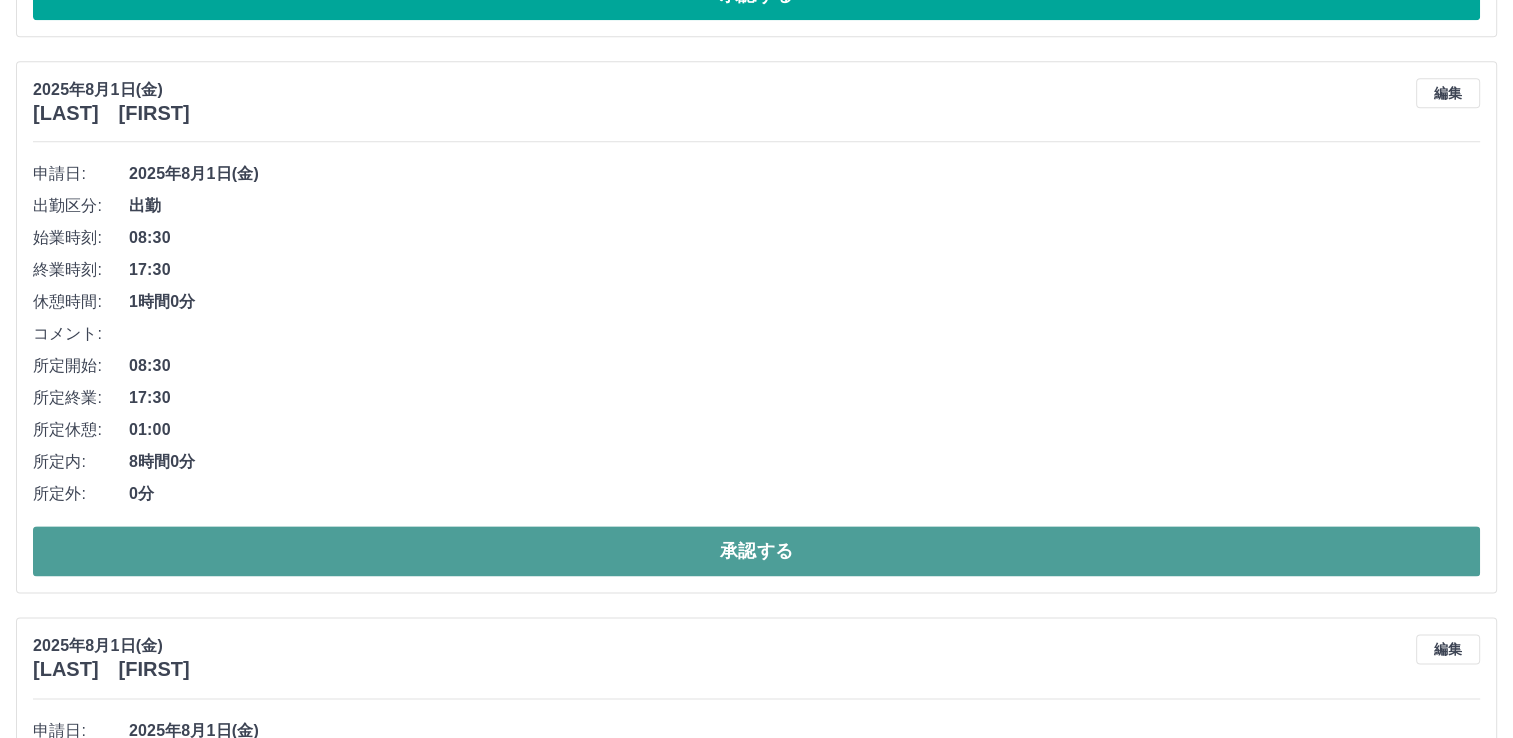 click on "承認する" at bounding box center [756, 551] 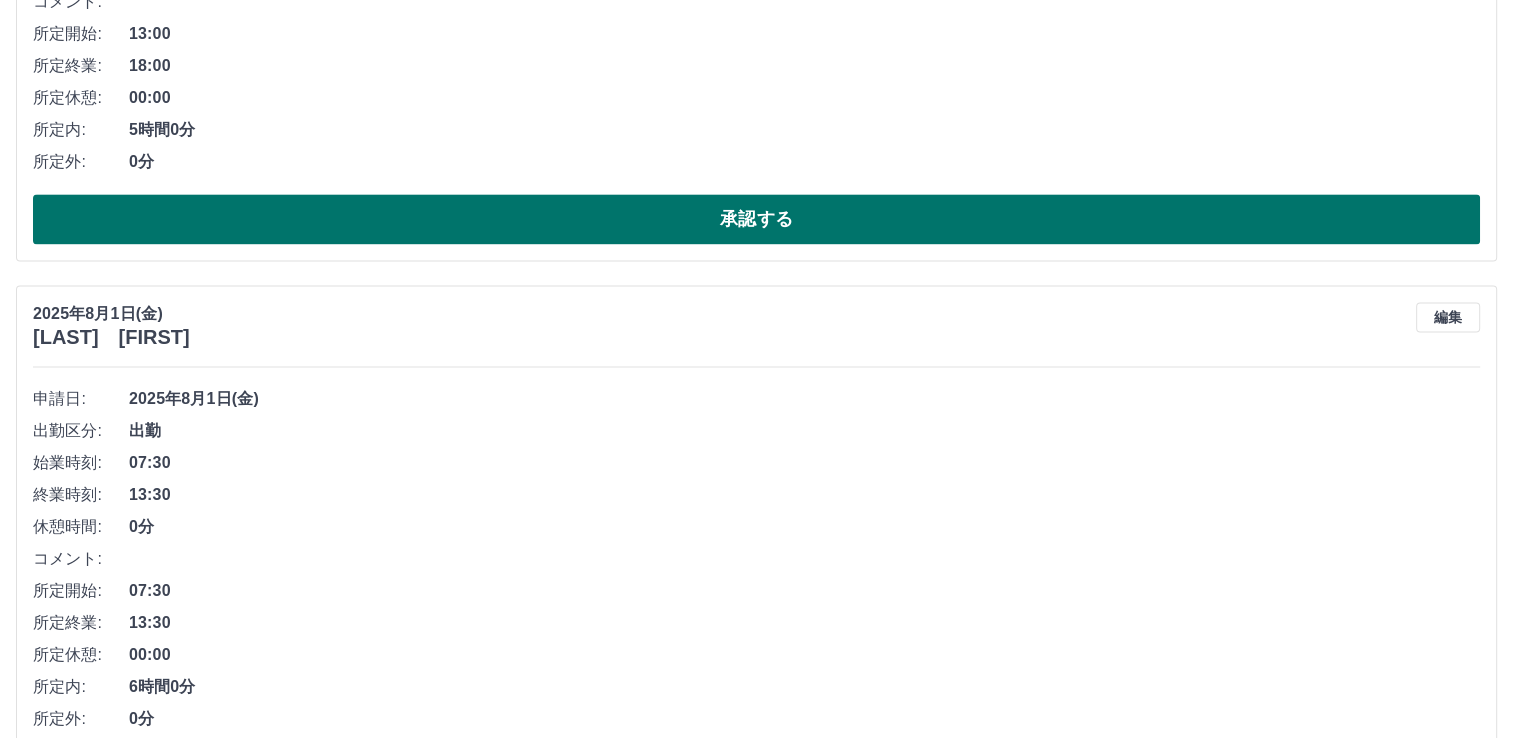 scroll, scrollTop: 2800, scrollLeft: 0, axis: vertical 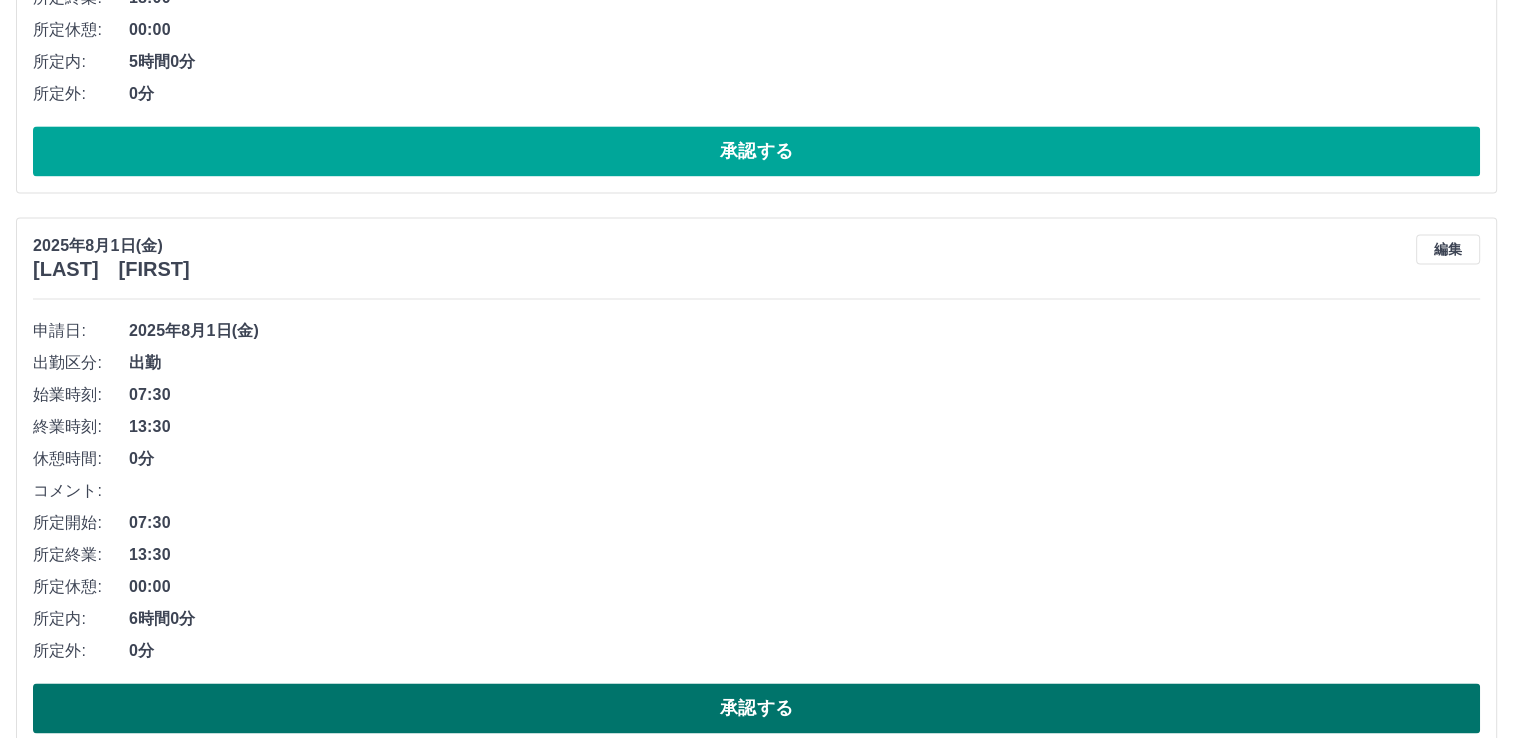 click on "承認する" at bounding box center [756, 708] 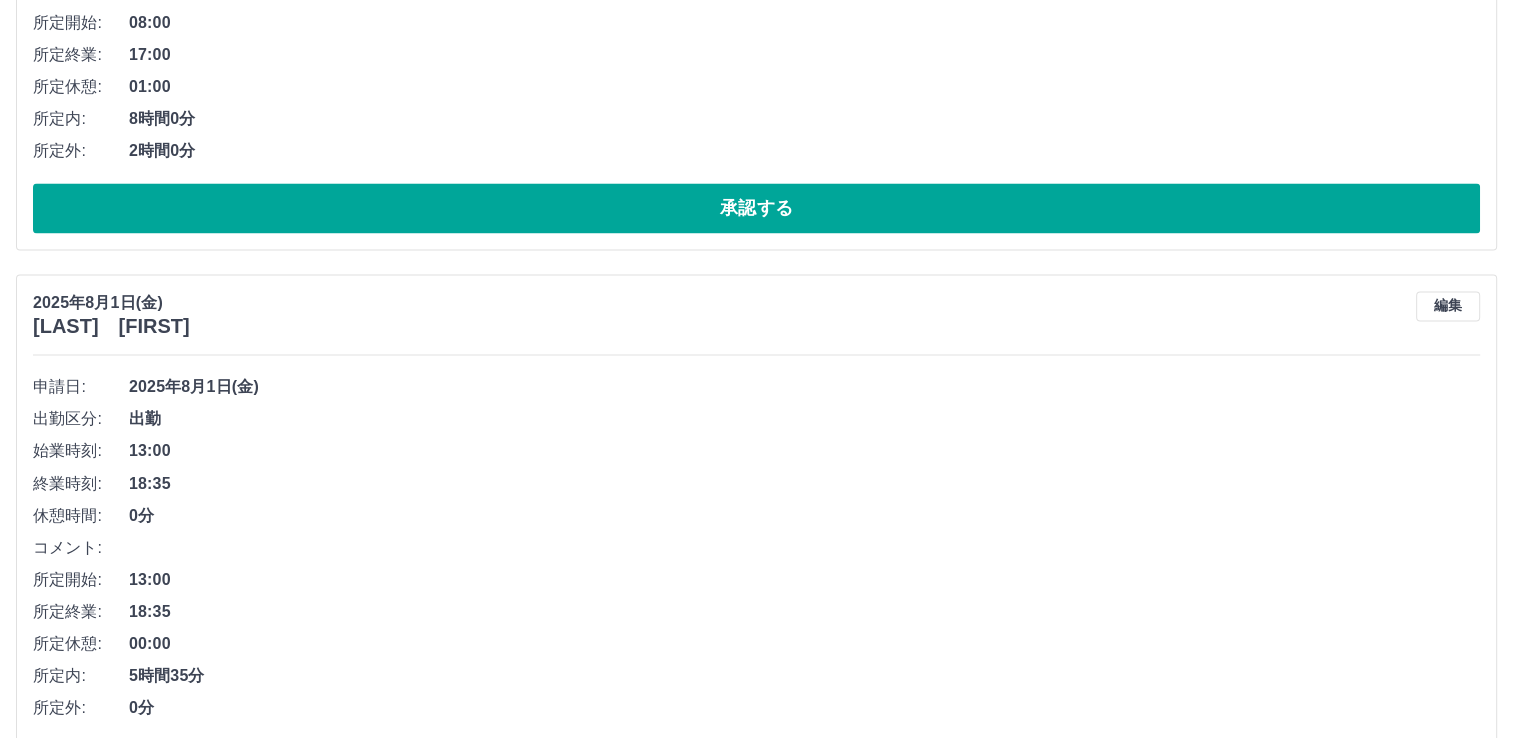 scroll, scrollTop: 3500, scrollLeft: 0, axis: vertical 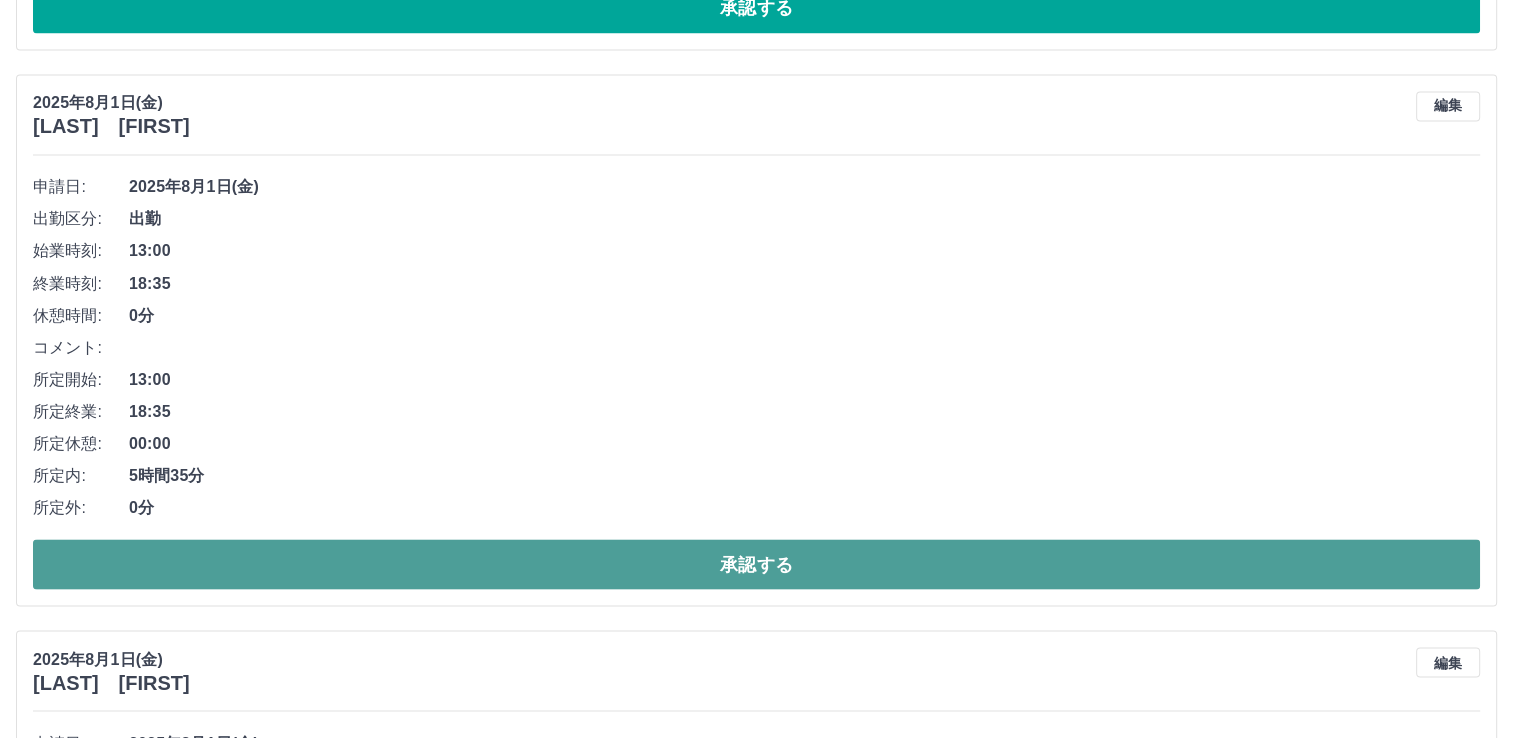click on "承認する" at bounding box center [756, 564] 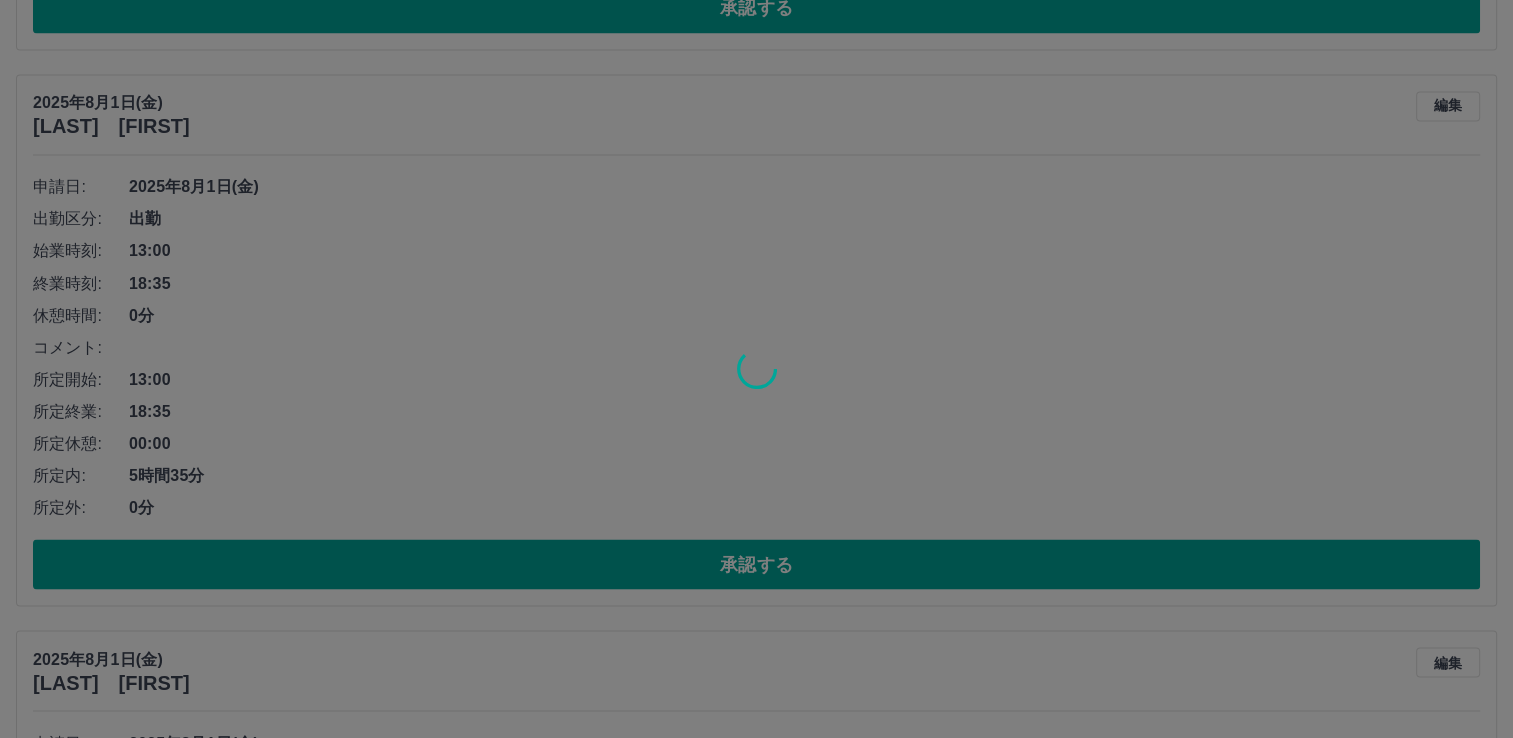 scroll, scrollTop: 3388, scrollLeft: 0, axis: vertical 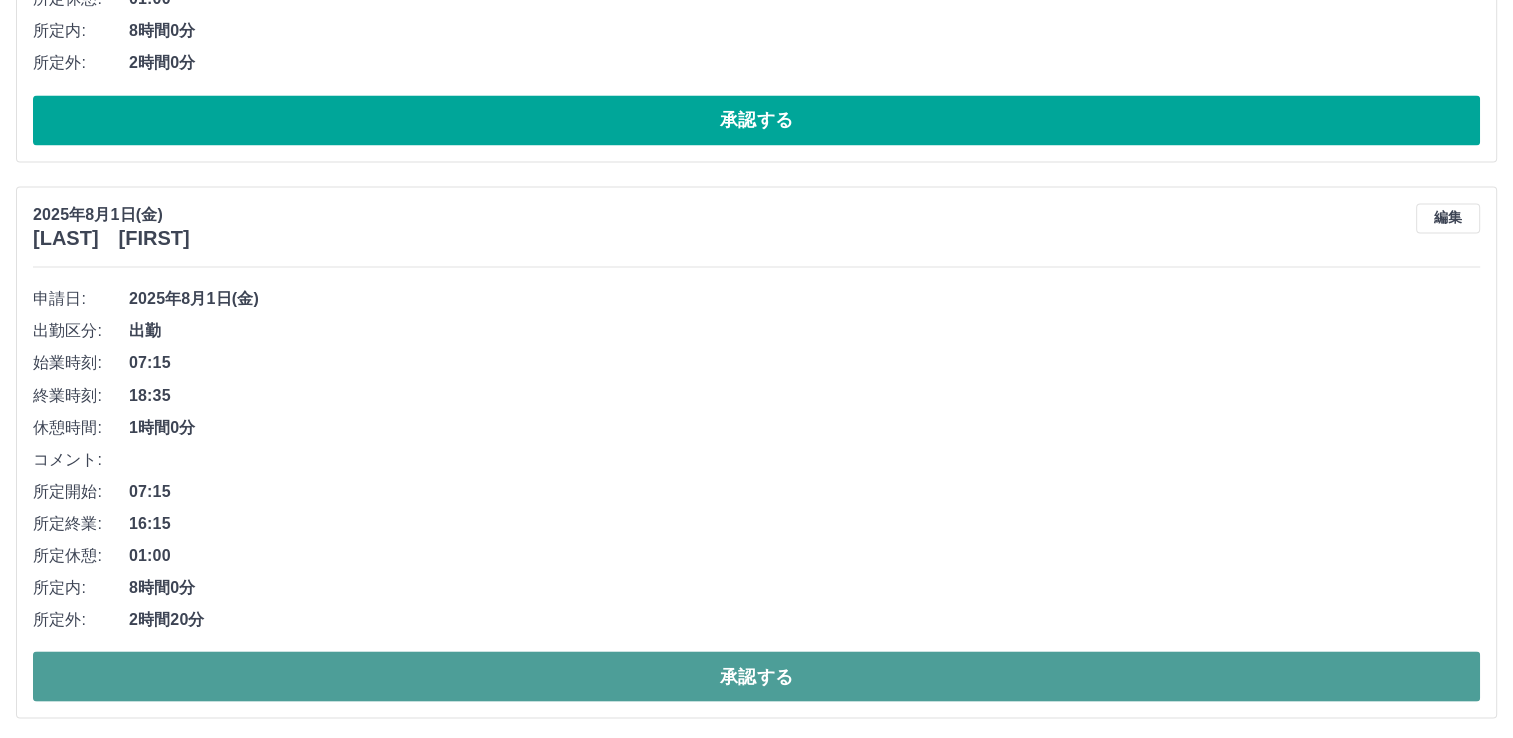 click on "承認する" at bounding box center [756, 676] 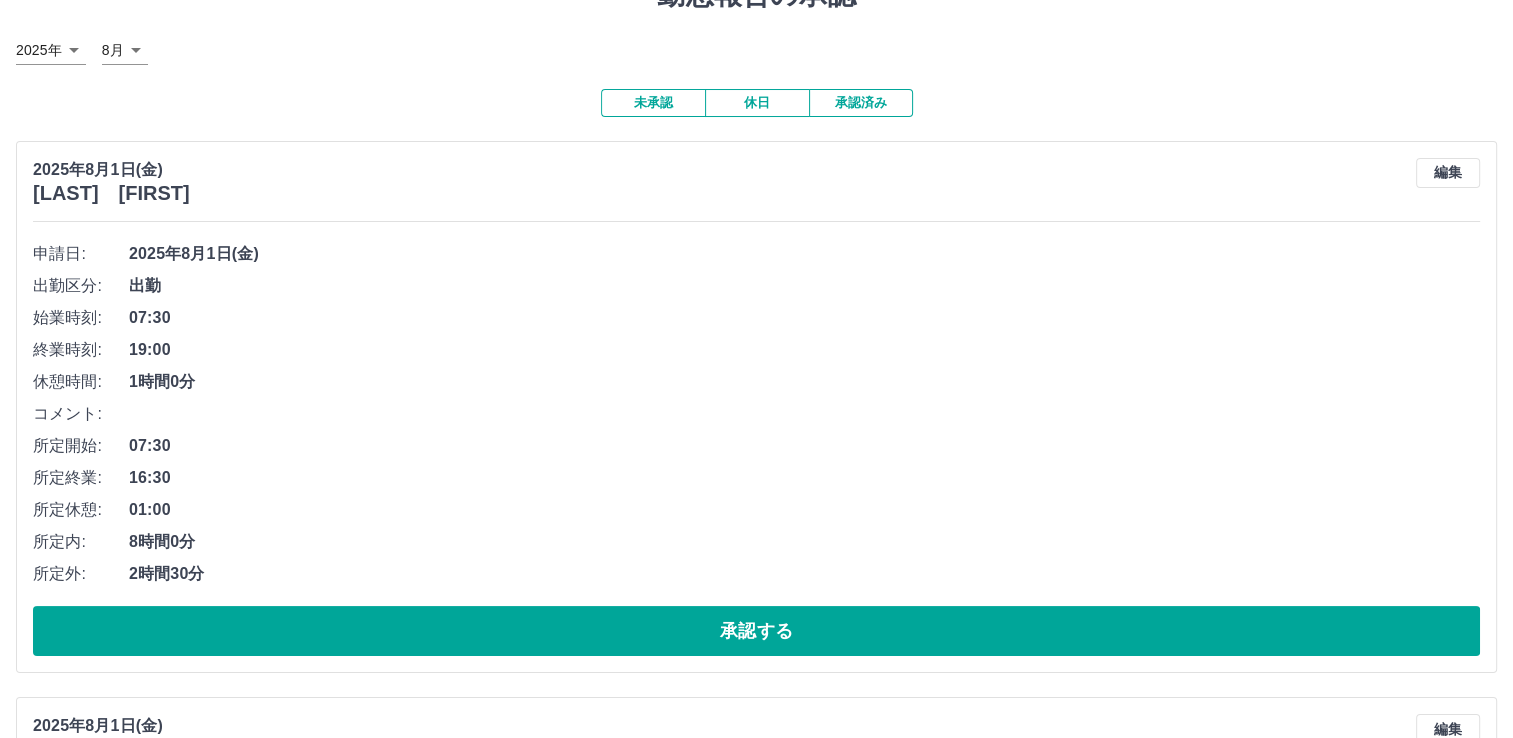 scroll, scrollTop: 0, scrollLeft: 0, axis: both 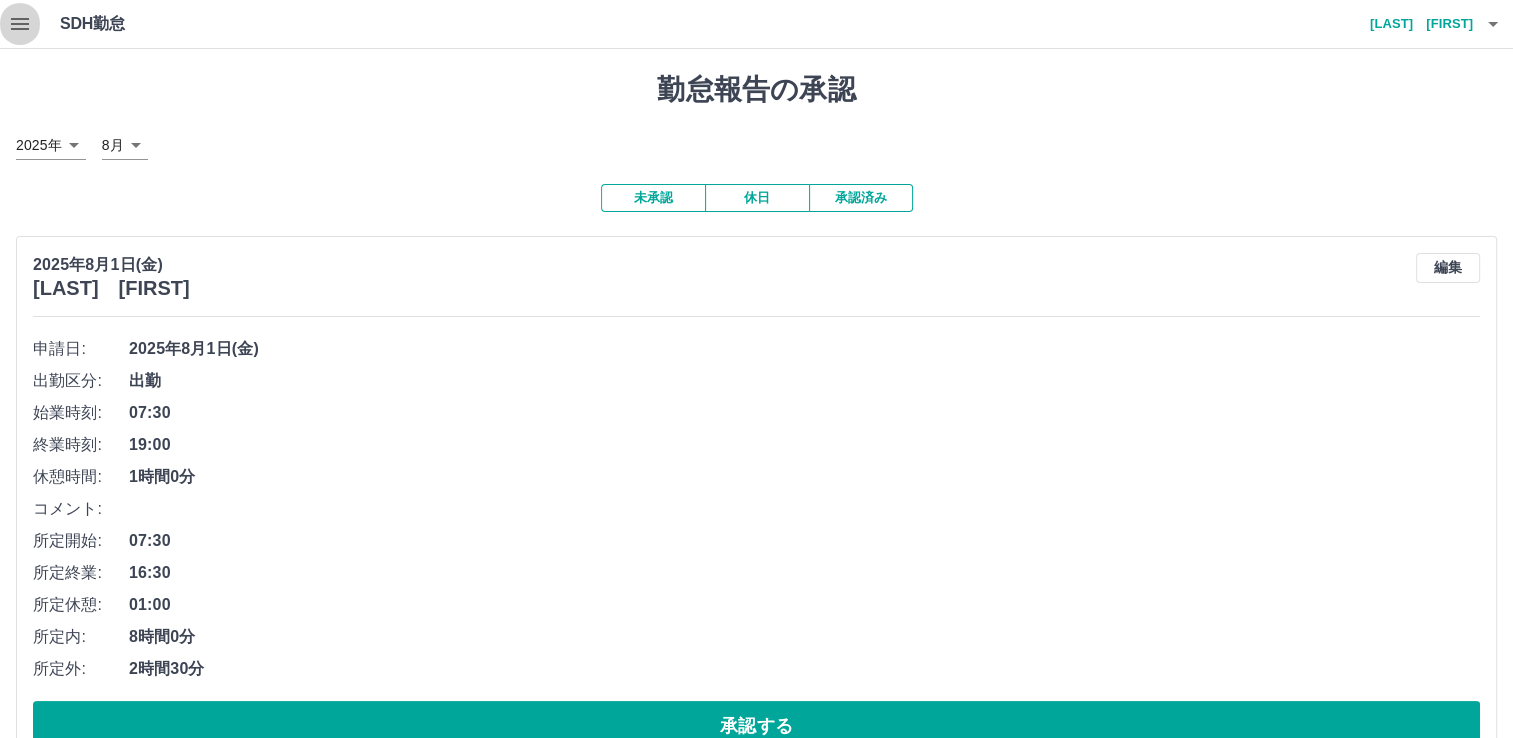 click 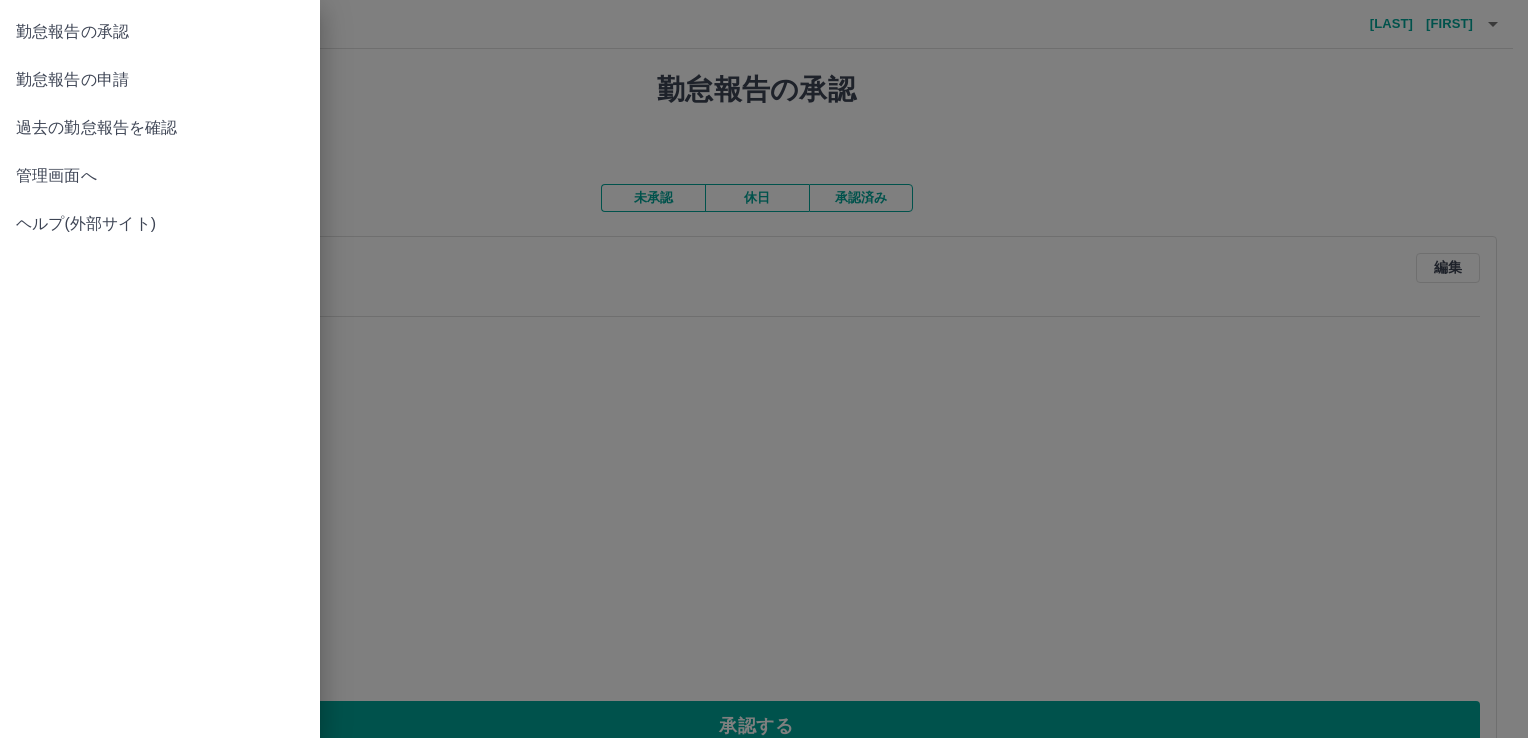 click on "管理画面へ" at bounding box center [160, 176] 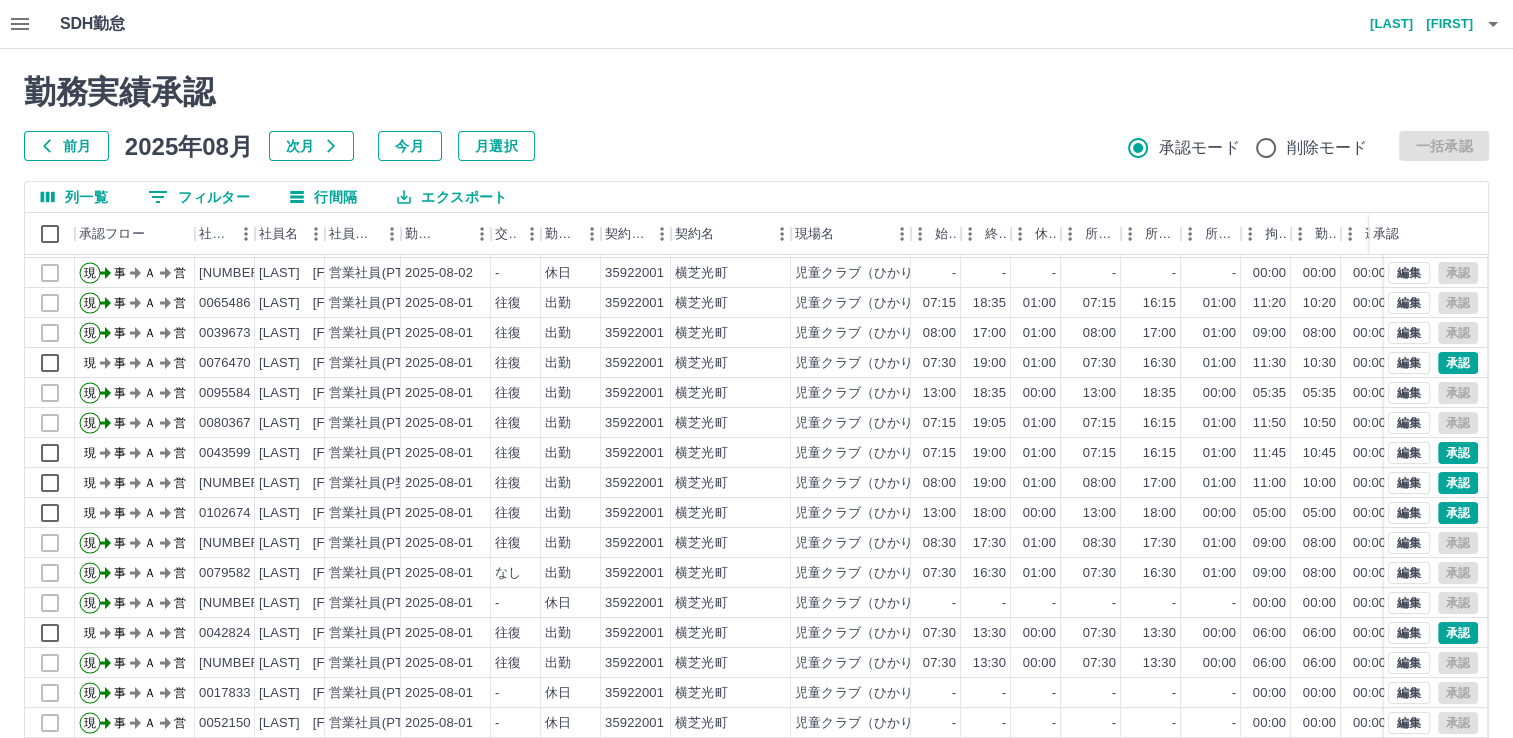 scroll, scrollTop: 101, scrollLeft: 0, axis: vertical 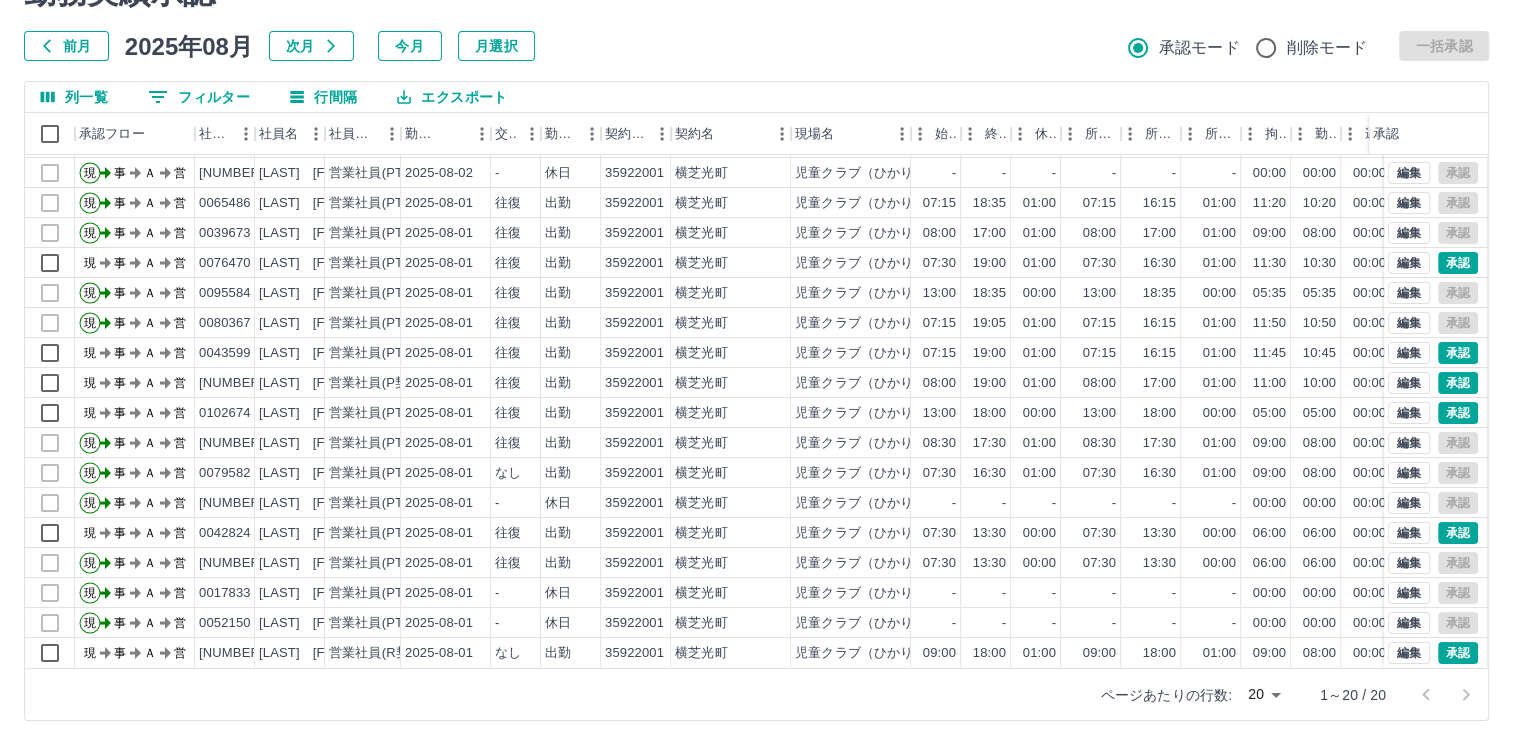 click 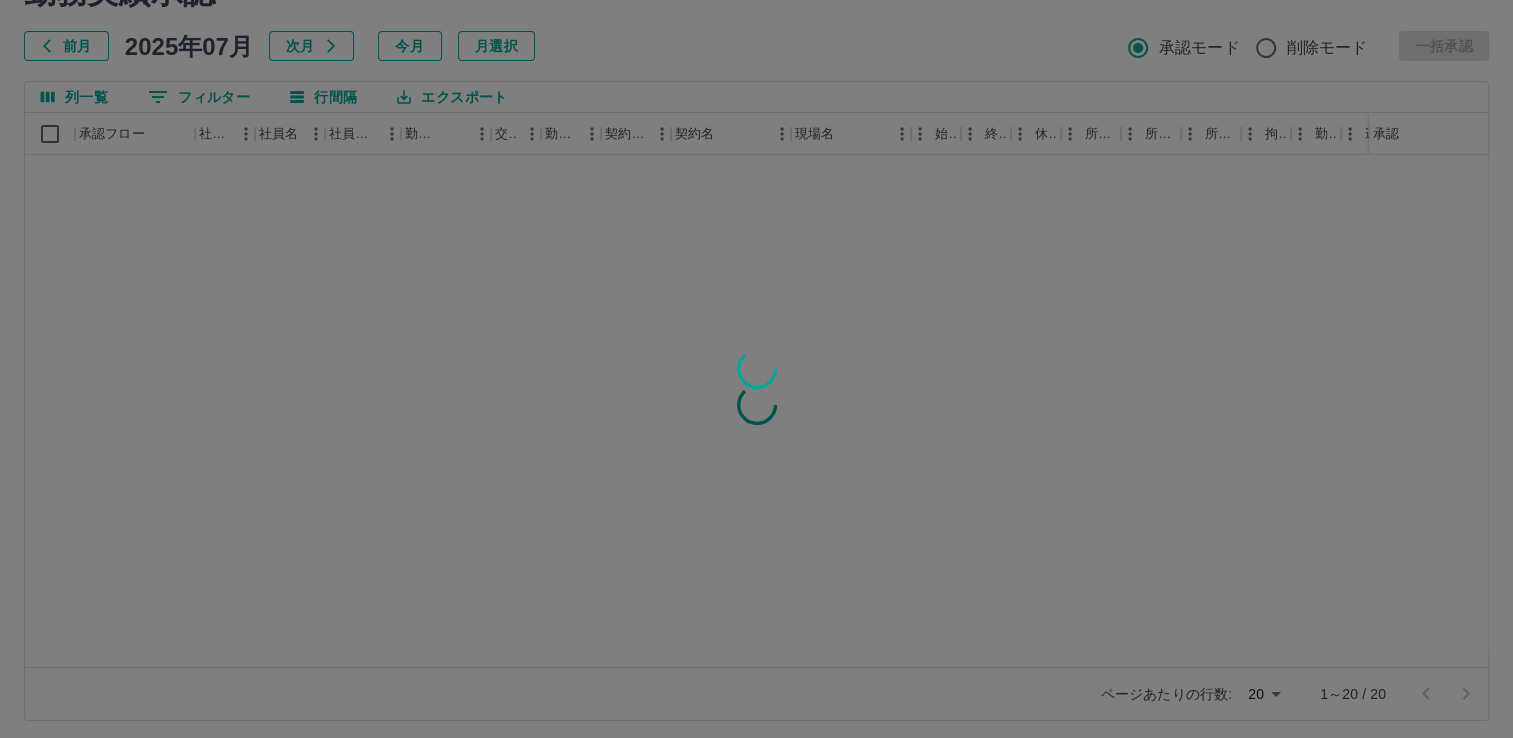 scroll, scrollTop: 0, scrollLeft: 0, axis: both 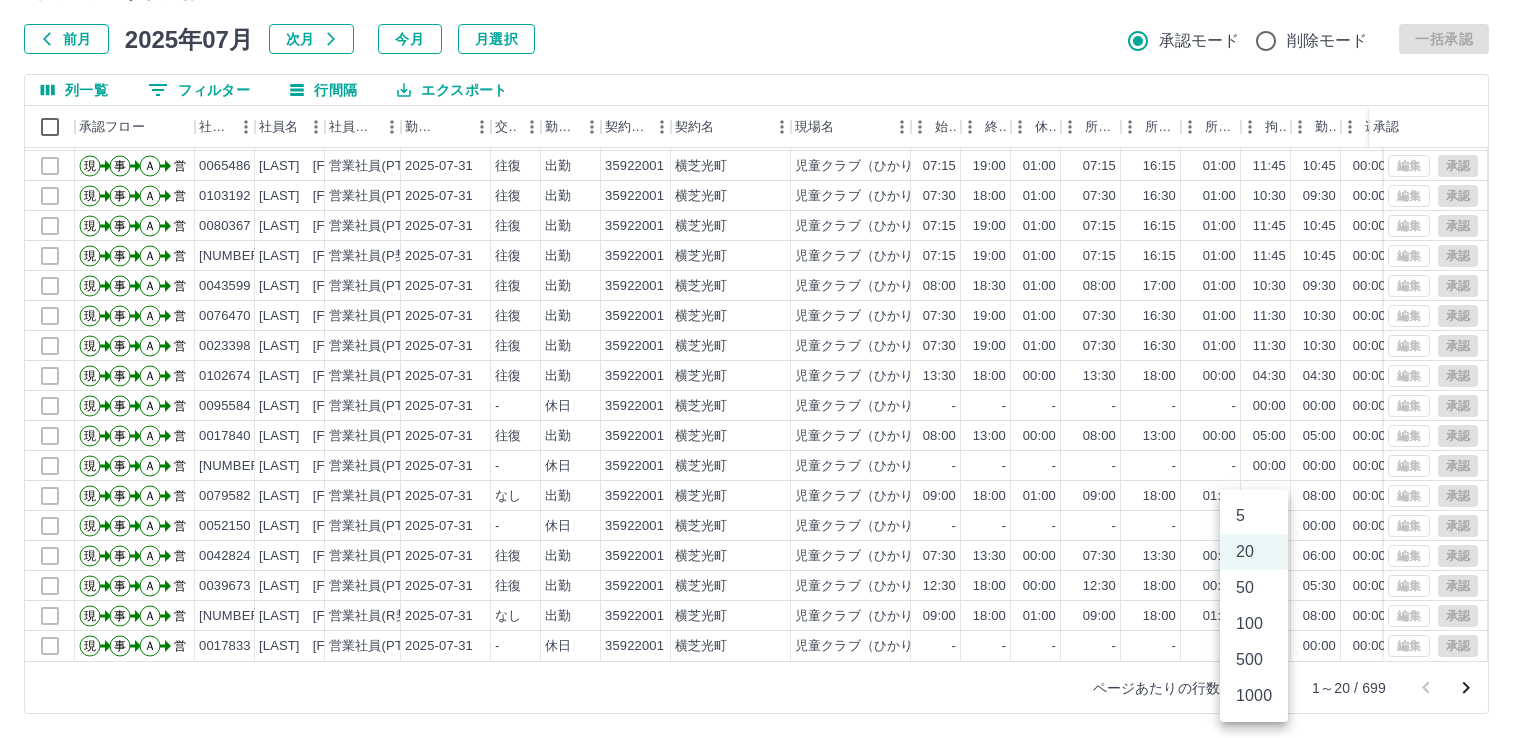 click on "SDH勤怠 [LAST]　[FIRST] 勤務実績承認 前月 2025年07月 次月 今月 月選択 承認モード 削除モード 一括承認 列一覧 0 フィルター 行間隔 エクスポート 承認フロー 社員番号 社員名 社員区分 勤務日 交通費 勤務区分 契約コード 契約名 現場名 始業 終業 休憩 所定開始 所定終業 所定休憩 拘束 勤務 遅刻等 コメント ステータス 承認 現 事 Ａ 営 0087360 [LAST]　[FIRST] 営業社員(PT契約) 2025-07-31  -  休日 35922001 横芝光町 児童クラブ（ひかり・横芝小学校・上堺小学校児童クラブ） - - - - - - 00:00 00:00 00:00 事務担当者承認待 現 事 Ａ 営 0087747 [LAST]　[FIRST] 営業社員(PT契約) 2025-07-31  -  休日 35922001 横芝光町 児童クラブ（ひかり・横芝小学校・上堺小学校児童クラブ） - - - - - - 00:00 00:00 00:00 事務担当者承認待 現 事 Ａ 営 0065486 [LAST]　[FIRST] 営業社員(PT契約) 2025-07-31 往復 出勤 35922001" at bounding box center (764, 315) 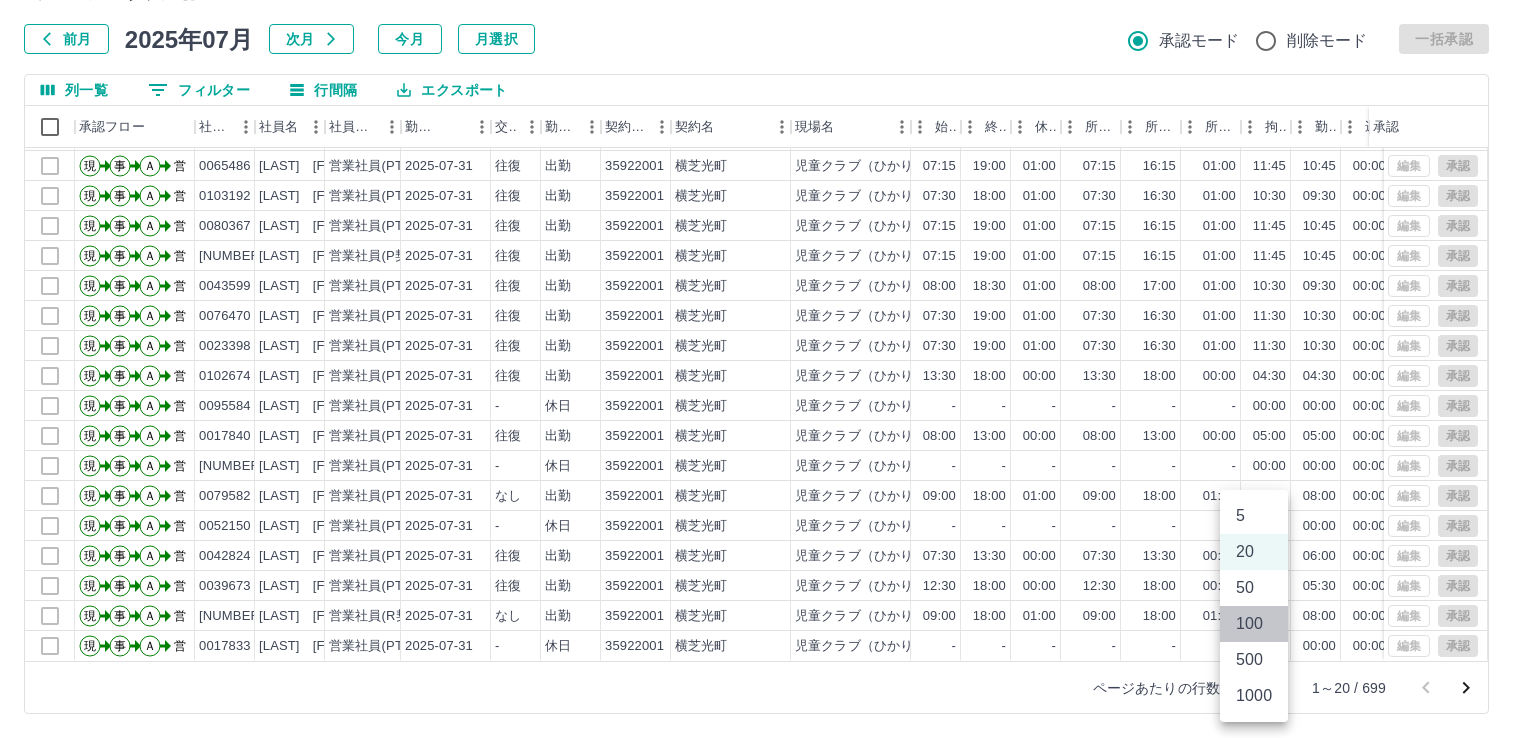 click on "100" at bounding box center (1254, 624) 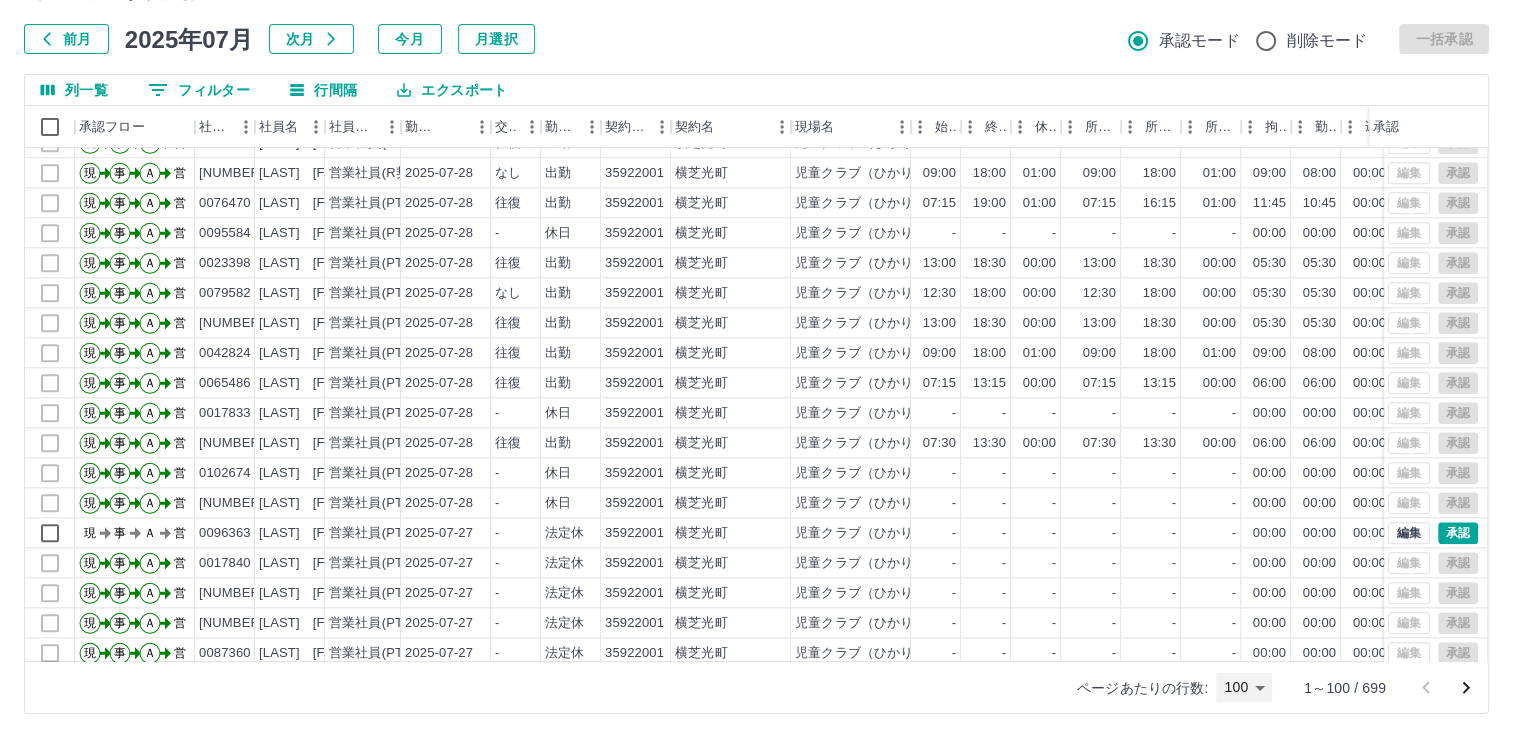 scroll, scrollTop: 2501, scrollLeft: 0, axis: vertical 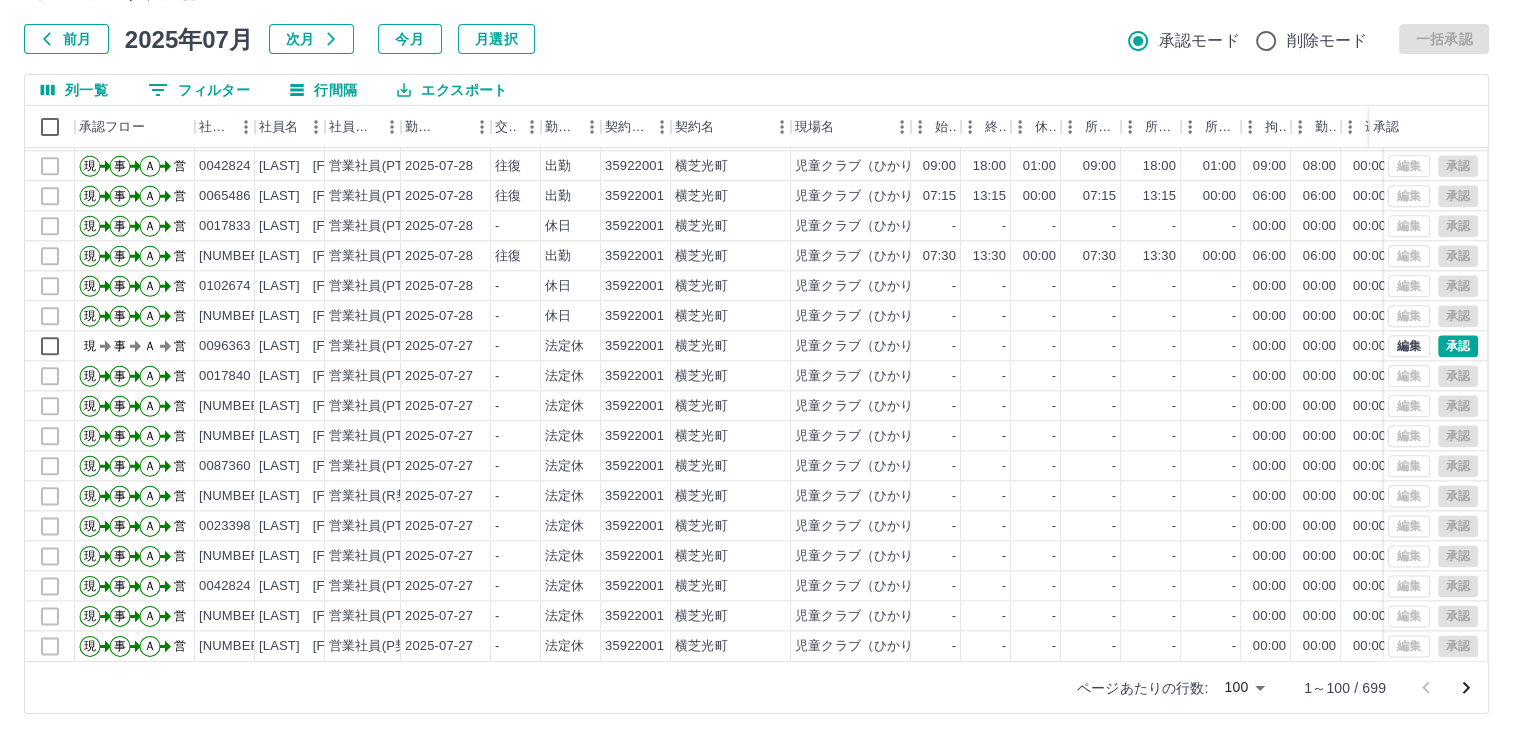 click on "SDH勤怠 [LAST]　[FIRST] 勤務実績承認 前月 2025年07月 次月 今月 月選択 承認モード 削除モード 一括承認 列一覧 0 フィルター 行間隔 エクスポート 承認フロー 社員番号 社員名 社員区分 勤務日 交通費 勤務区分 契約コード 契約名 現場名 始業 終業 休憩 所定開始 所定終業 所定休憩 拘束 勤務 遅刻等 コメント ステータス 承認 現 事 Ａ 営 0079582 [LAST]　[FIRST] 営業社員(PT契約) 2025-07-28 なし 出勤 35922001 横芝光町 児童クラブ（ひかり・横芝小学校・上堺小学校児童クラブ） 12:30 18:00 00:00 12:30 18:00 00:00 05:30 05:30 00:00 営業所長承認待 現 事 Ａ 営 0029538 [LAST]　[FIRST] 営業社員(PT契約) 2025-07-28 往復 出勤 35922001 横芝光町 児童クラブ（ひかり・横芝小学校・上堺小学校児童クラブ） 13:00 18:30 00:00 13:00 18:30 00:00 05:30 05:30 00:00 営業所長承認待 現 事 Ａ 営 0042824 [LAST]　[FIRST] 2025-07-28 -" at bounding box center (756, 315) 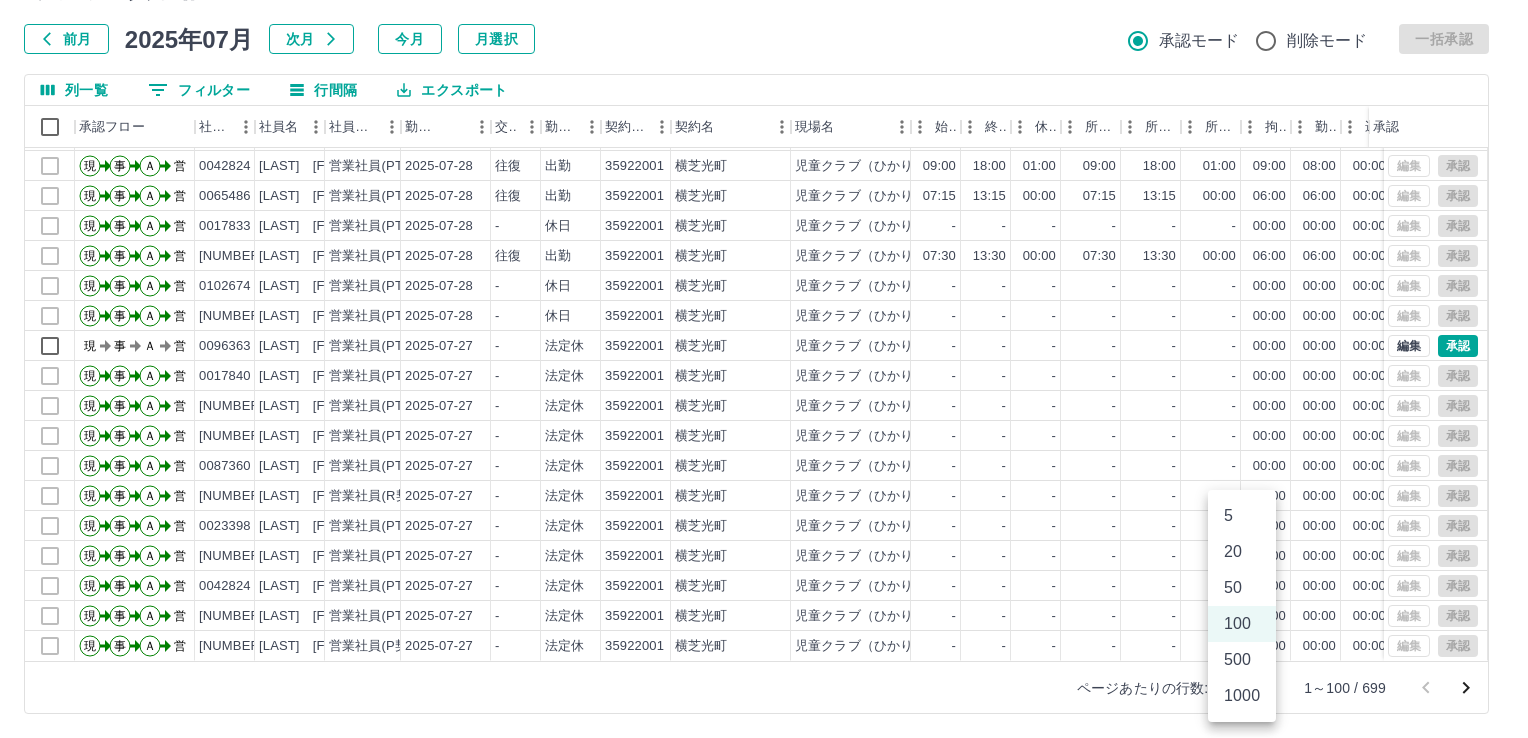 click at bounding box center (764, 369) 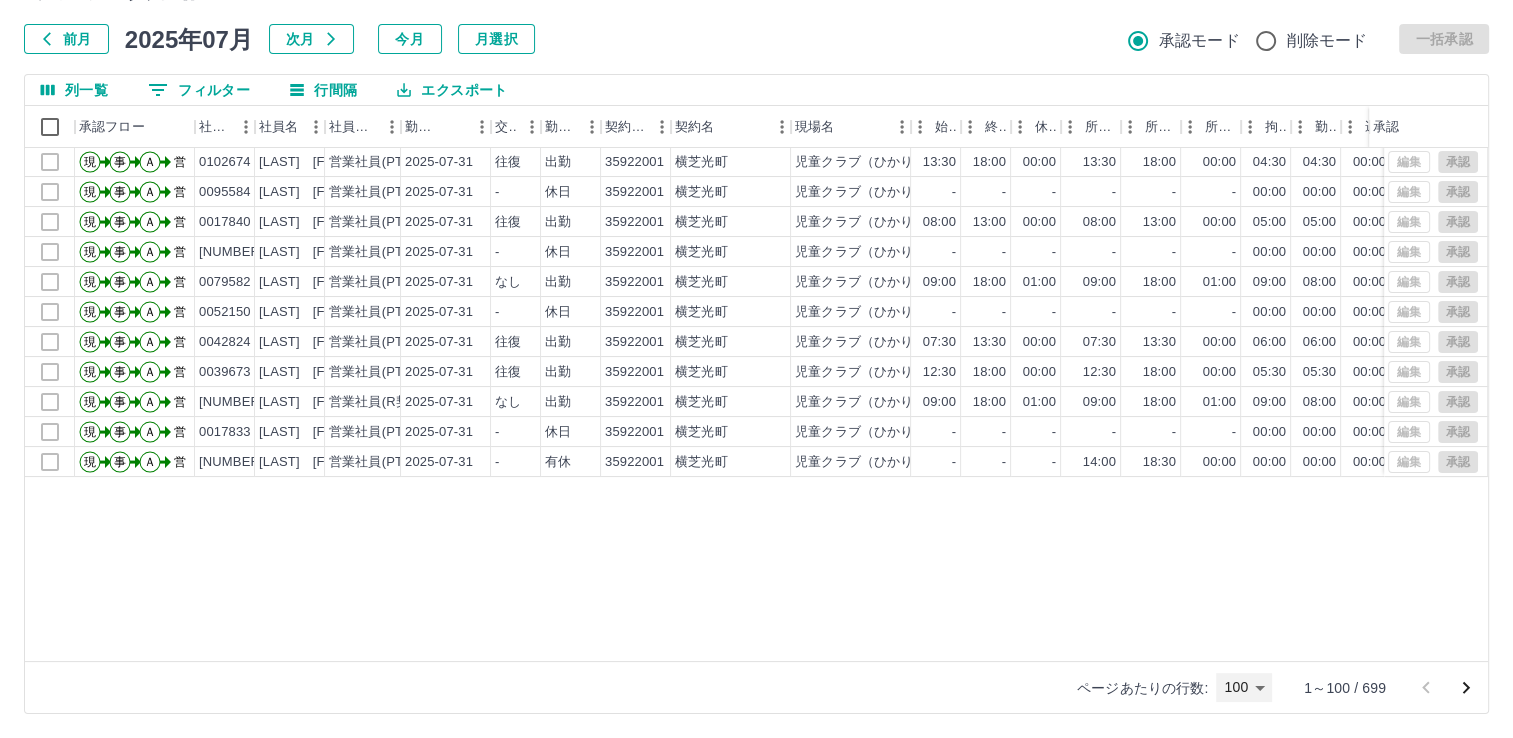 scroll, scrollTop: 0, scrollLeft: 0, axis: both 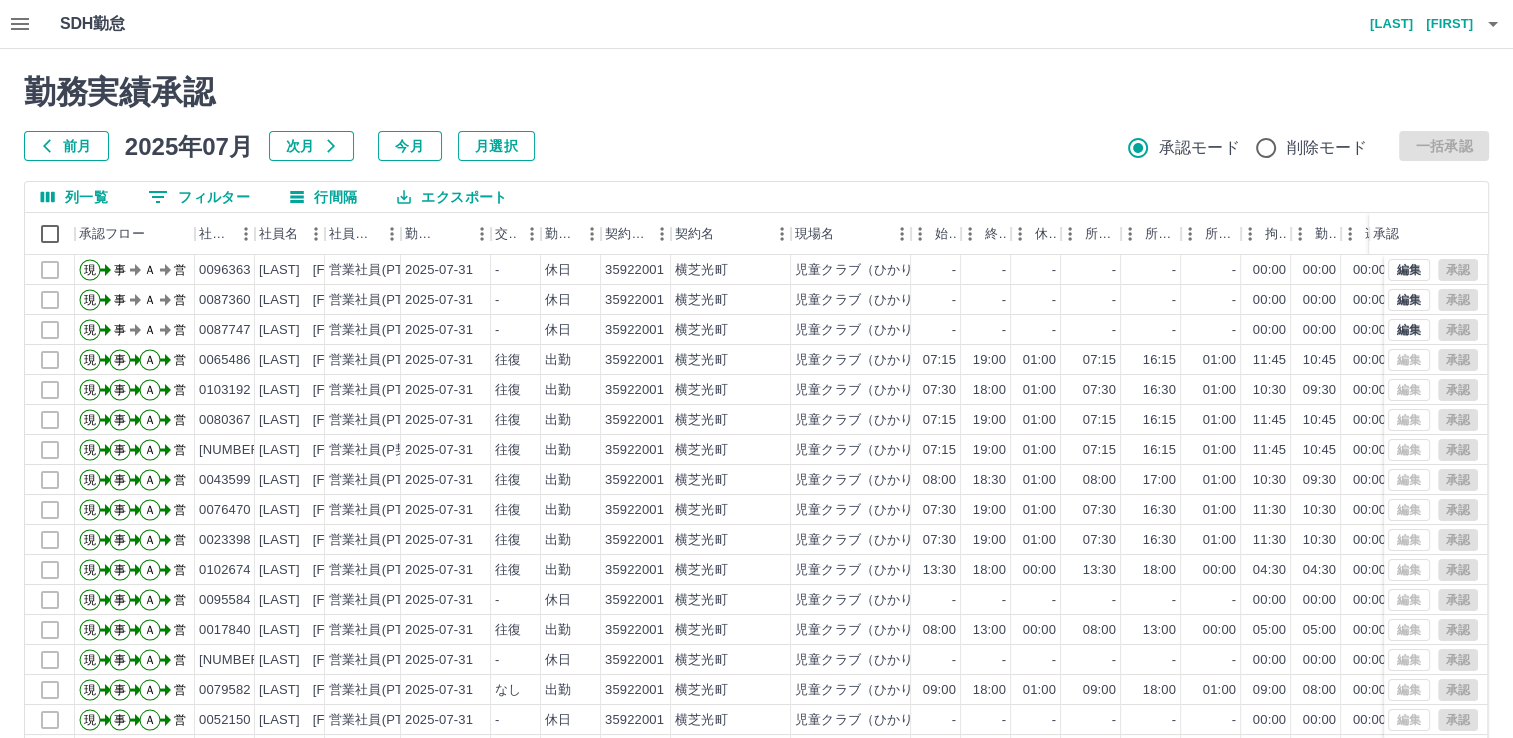 click 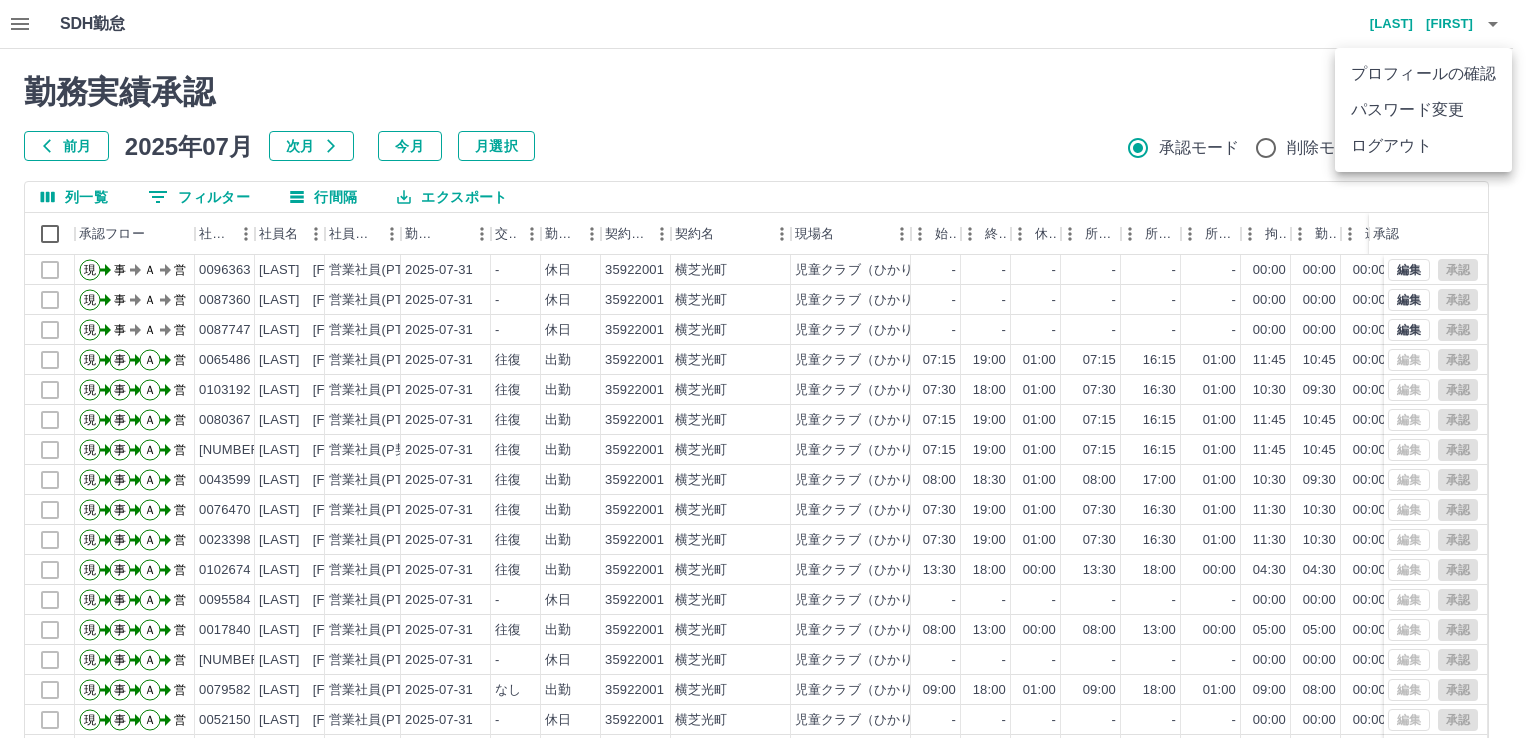 click at bounding box center (764, 369) 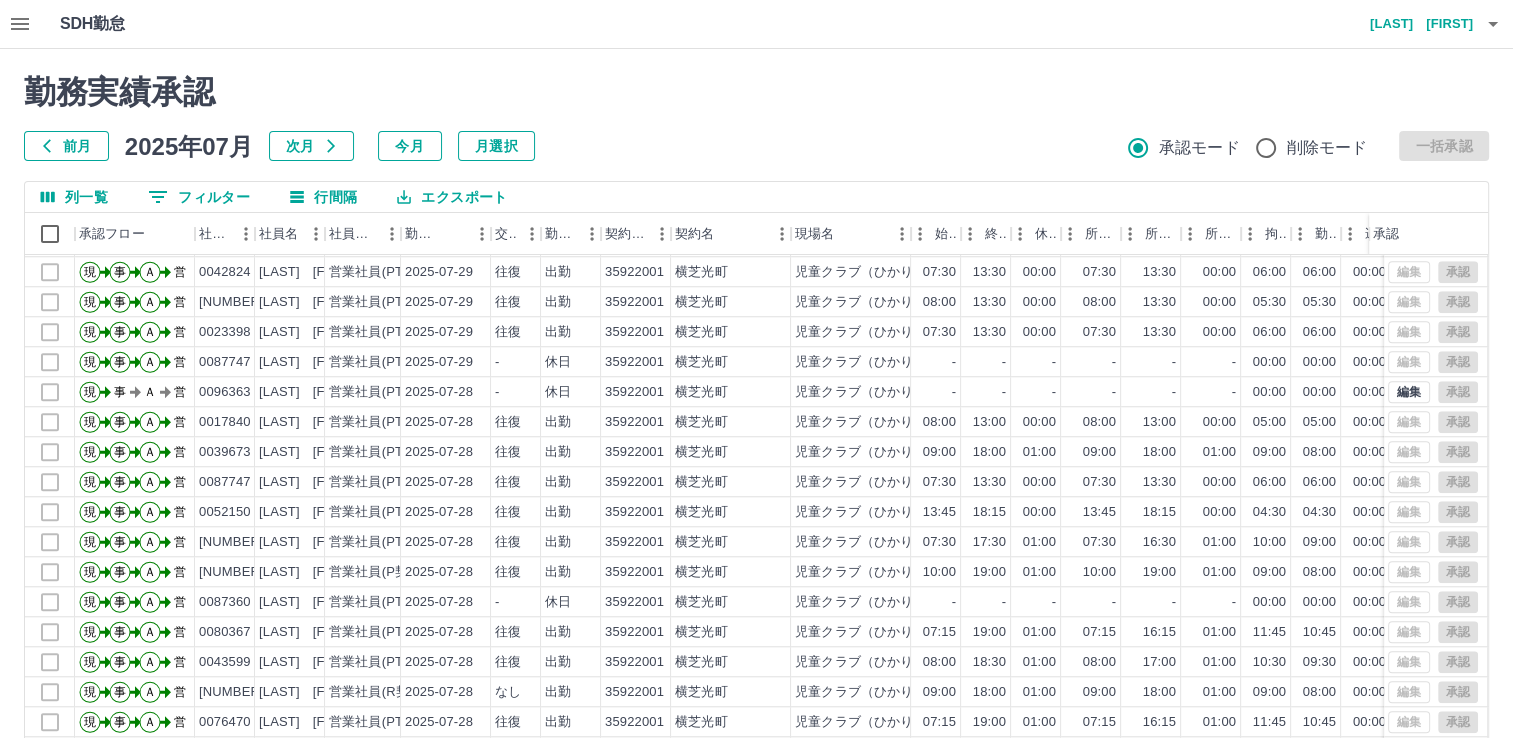 scroll, scrollTop: 1893, scrollLeft: 0, axis: vertical 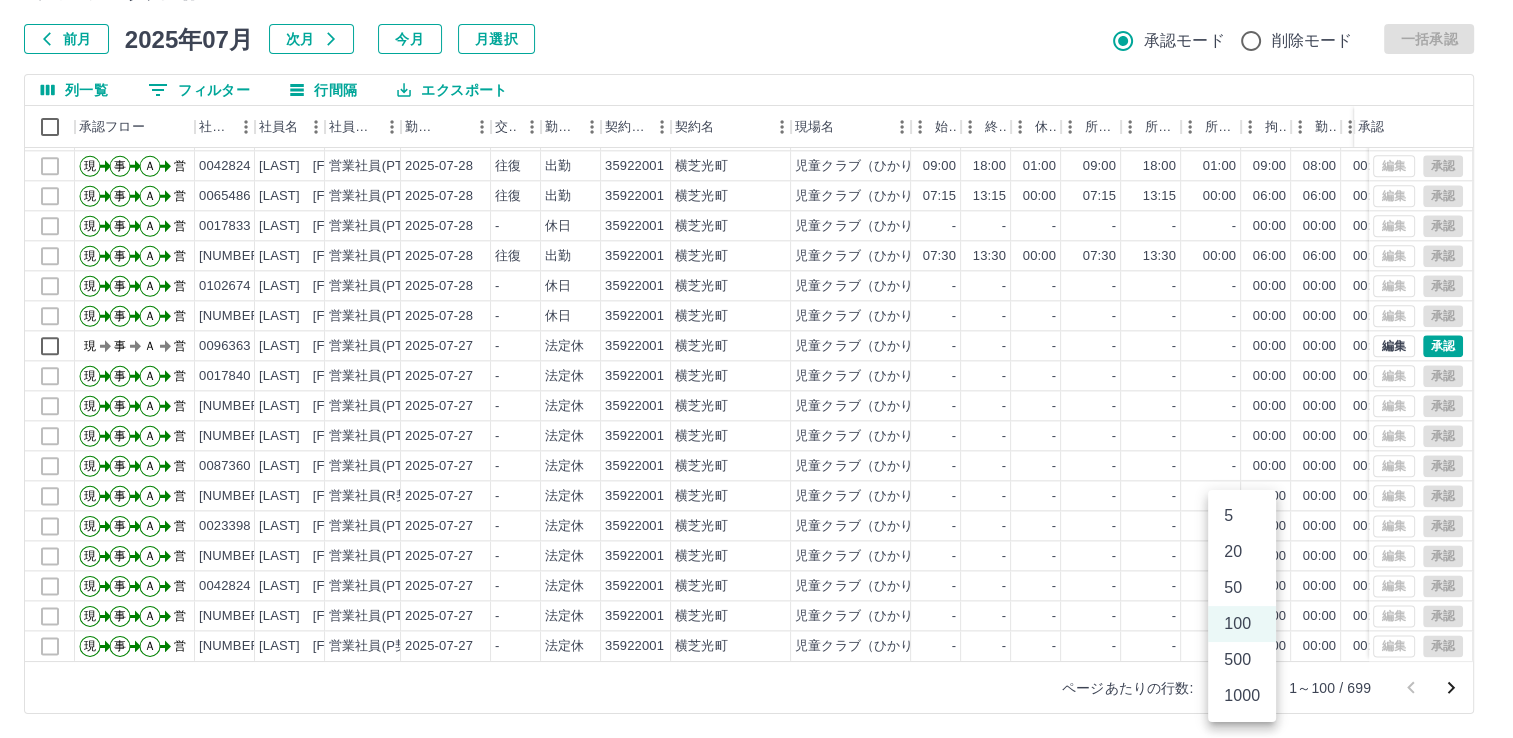 click on "SDH勤怠 [LAST]　[FIRST] 勤務実績承認 前月 2025年07月 次月 今月 月選択 承認モード 削除モード 一括承認 列一覧 0 フィルター 行間隔 エクスポート 承認フロー 社員番号 社員名 社員区分 勤務日 交通費 勤務区分 契約コード 契約名 現場名 始業 終業 休憩 所定開始 所定終業 所定休憩 拘束 勤務 遅刻等 コメント ステータス 承認 現 事 Ａ 営 0079582 [LAST]　[FIRST] 営業社員(PT契約) 2025-07-28 なし 出勤 35922001 横芝光町 児童クラブ（ひかり・横芝小学校・上堺小学校児童クラブ） 12:30 18:00 00:00 12:30 18:00 00:00 05:30 05:30 00:00 営業所長承認待 現 事 Ａ 営 0029538 [LAST]　[FIRST] 営業社員(PT契約) 2025-07-28 往復 出勤 35922001 横芝光町 児童クラブ（ひかり・横芝小学校・上堺小学校児童クラブ） 13:00 18:30 00:00 13:00 18:30 00:00 05:30 05:30 00:00 営業所長承認待 現 事 Ａ 営 0042824 [LAST]　[FIRST] 2025-07-28 -" at bounding box center [756, 315] 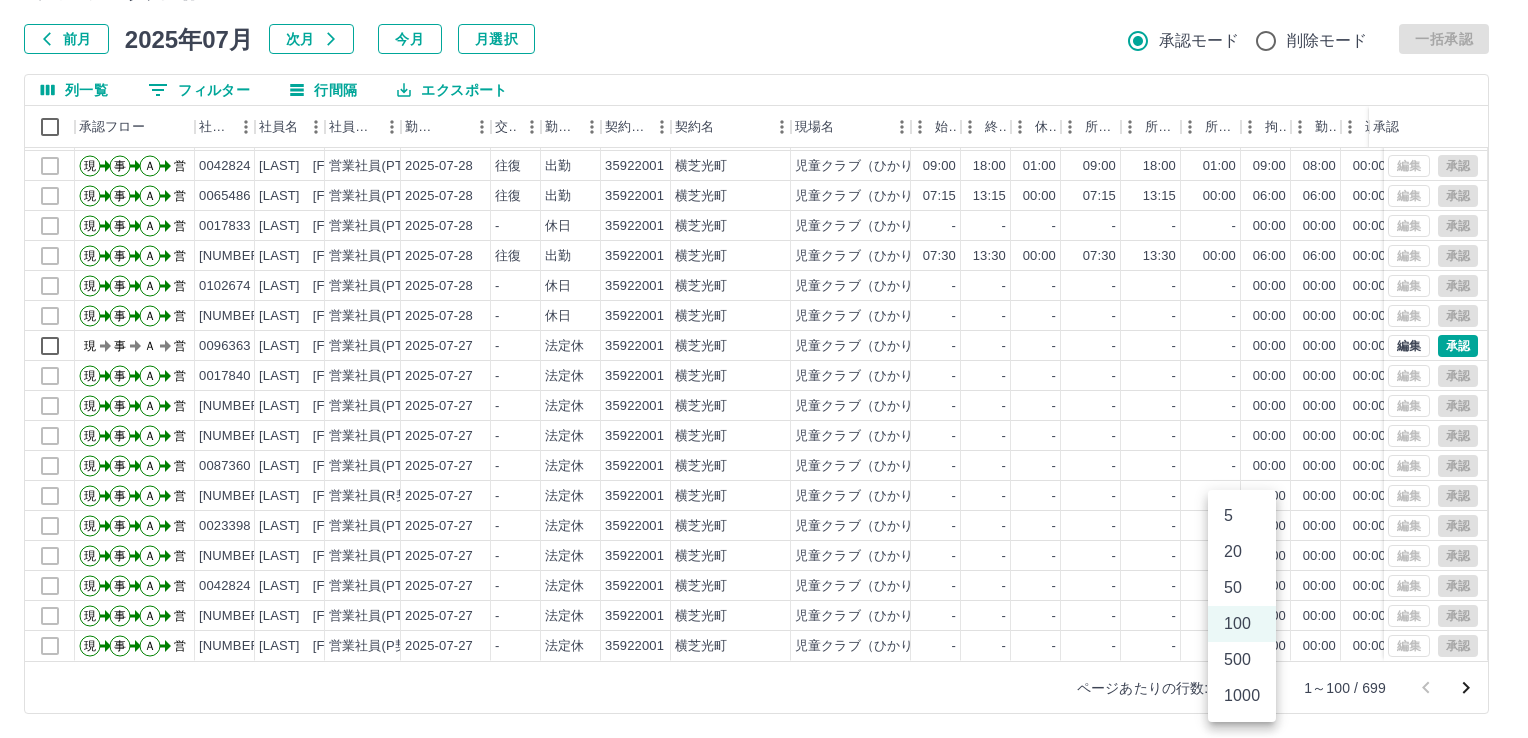 click on "500" at bounding box center [1242, 660] 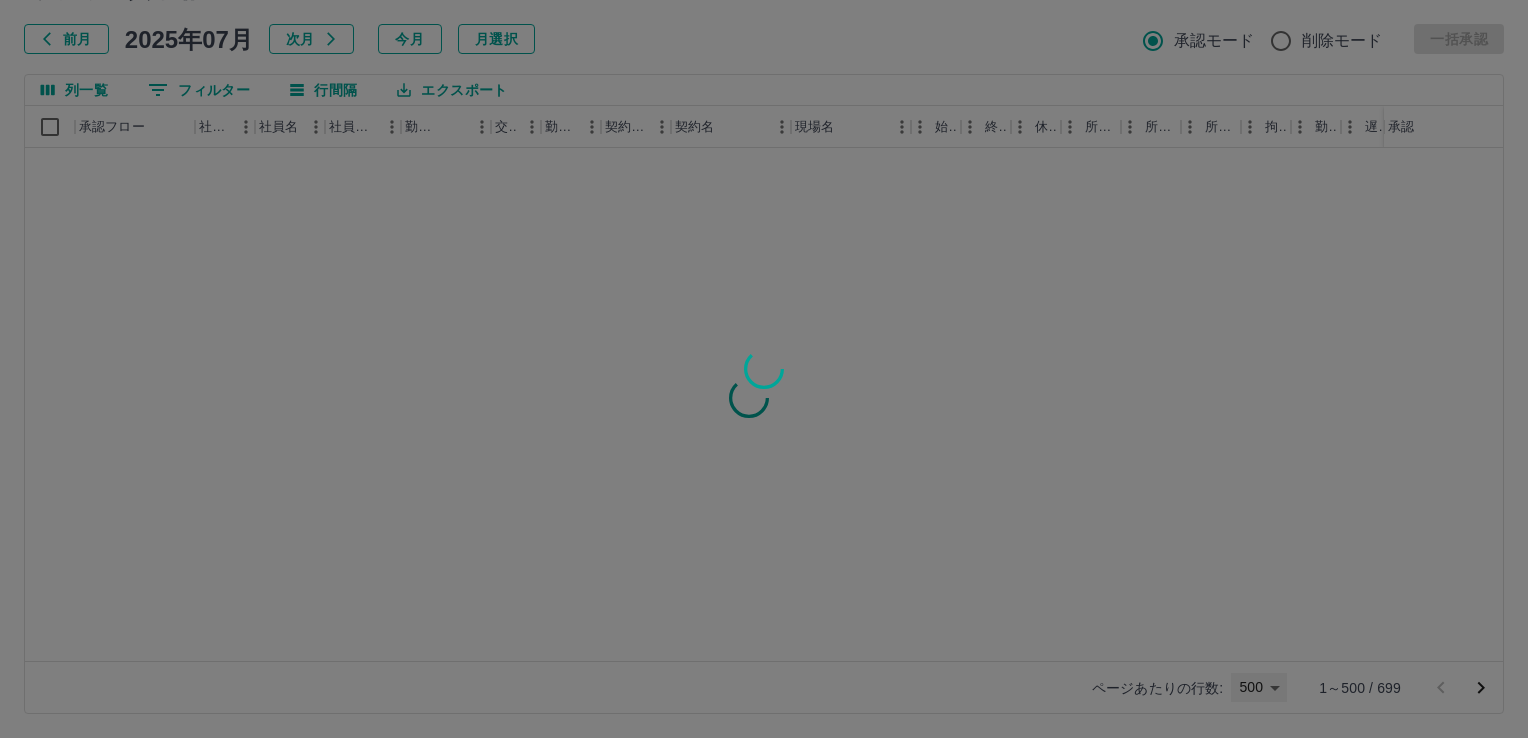 type on "***" 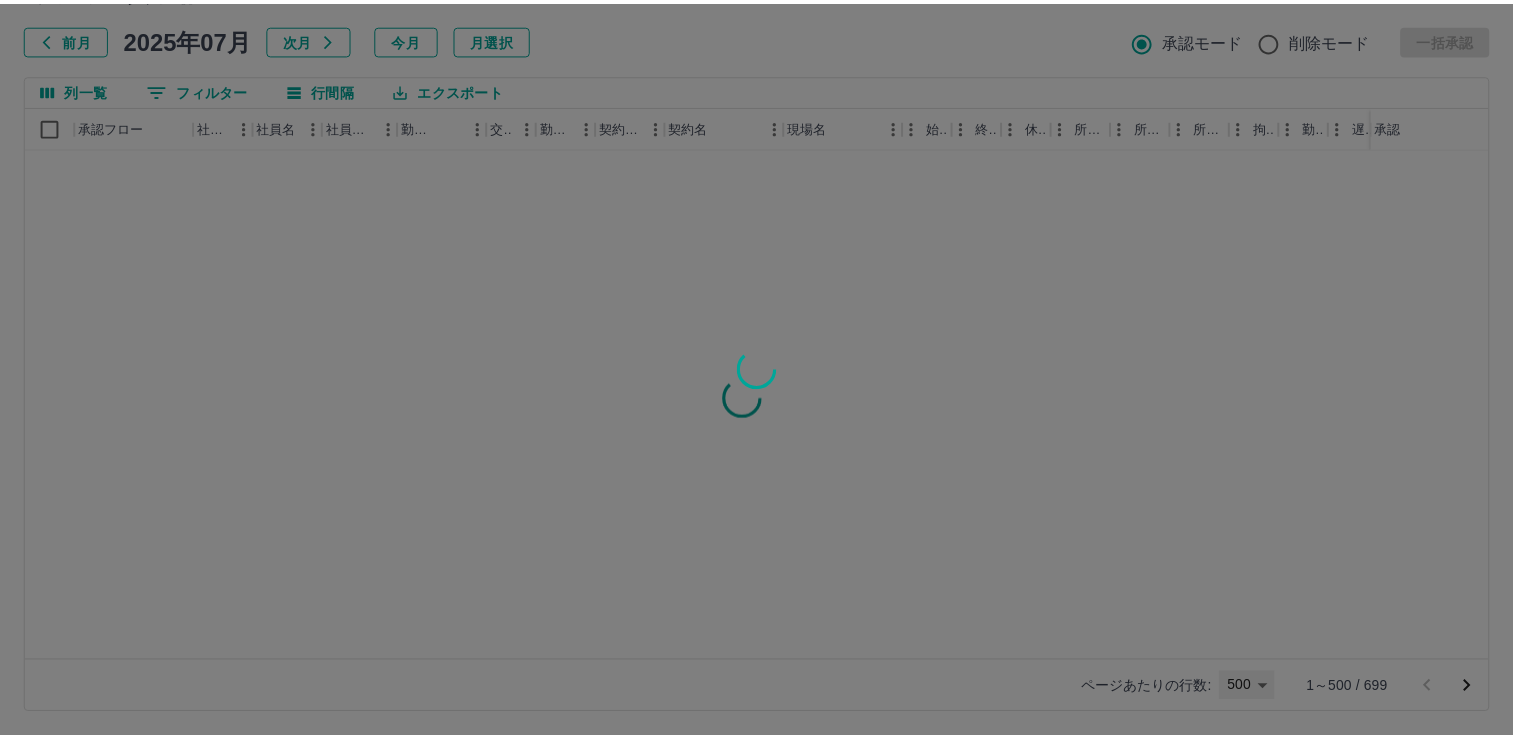 scroll, scrollTop: 0, scrollLeft: 0, axis: both 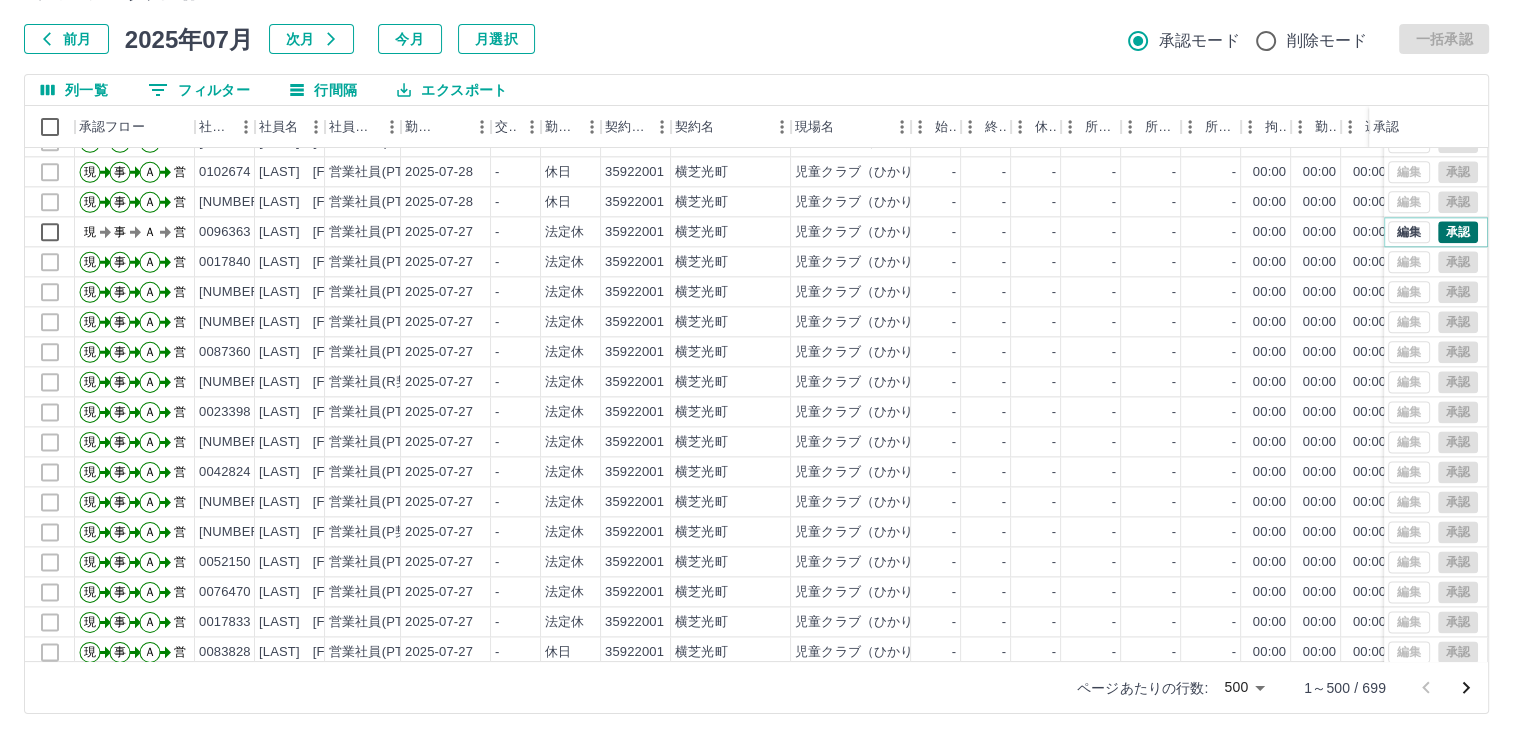 click on "承認" at bounding box center (1458, 232) 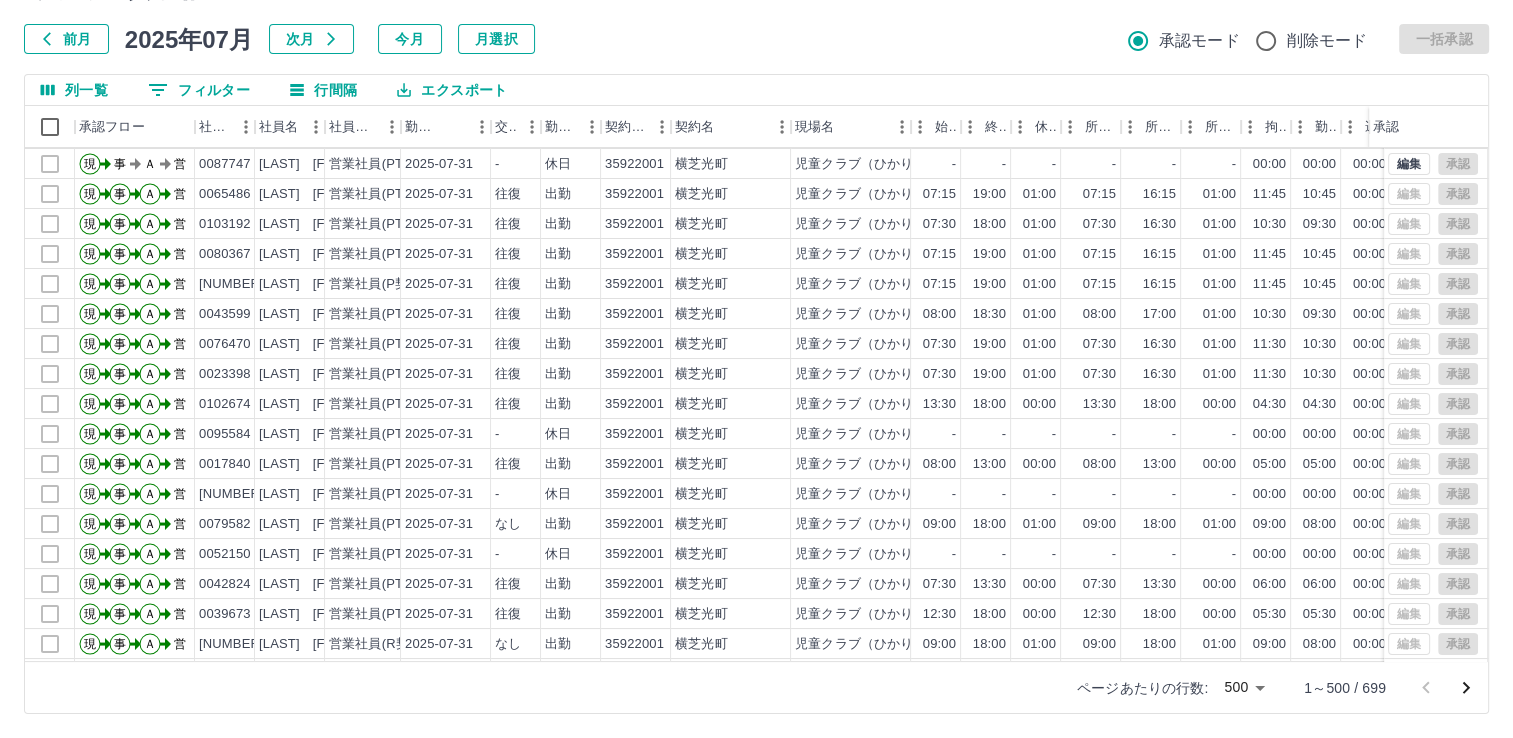 scroll, scrollTop: 0, scrollLeft: 0, axis: both 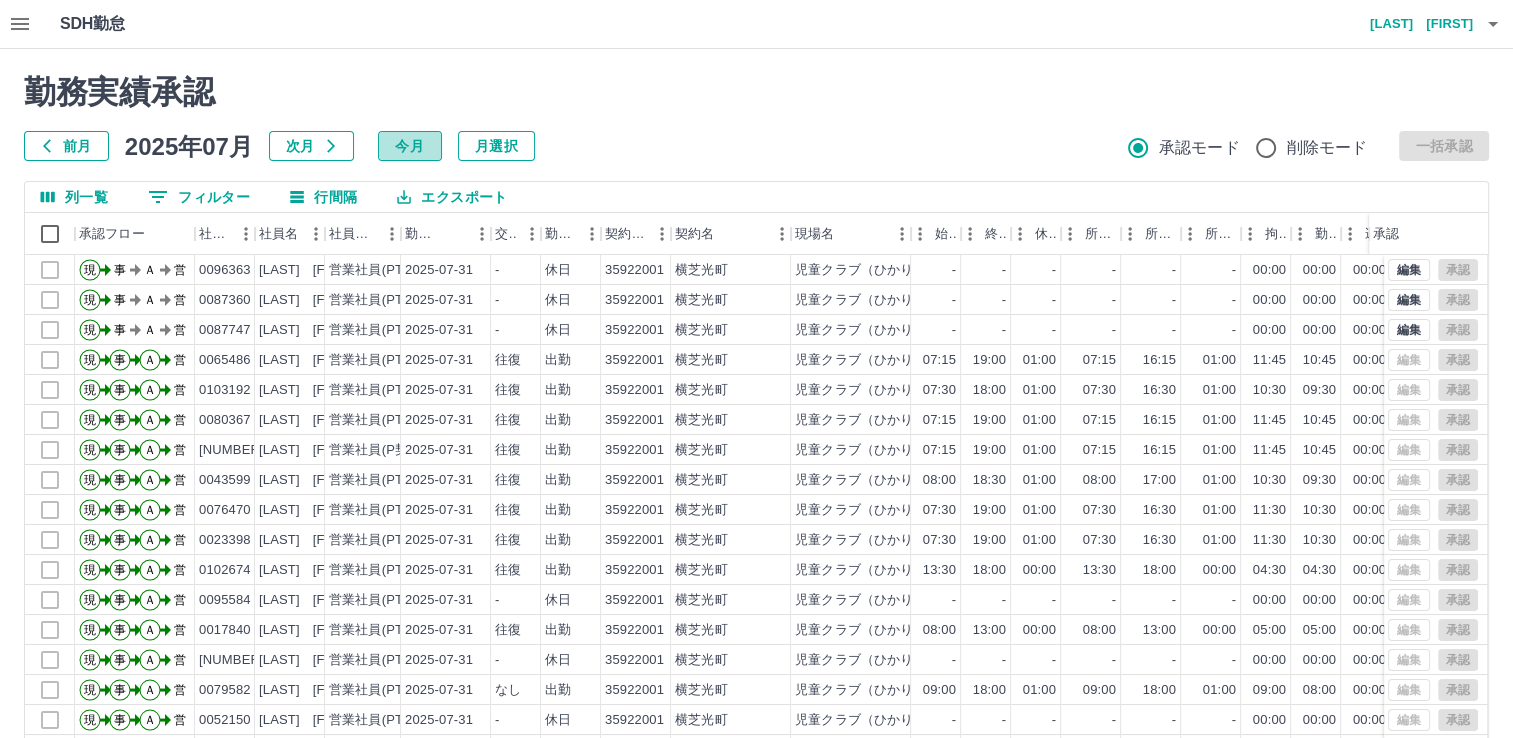 click on "今月" at bounding box center (410, 146) 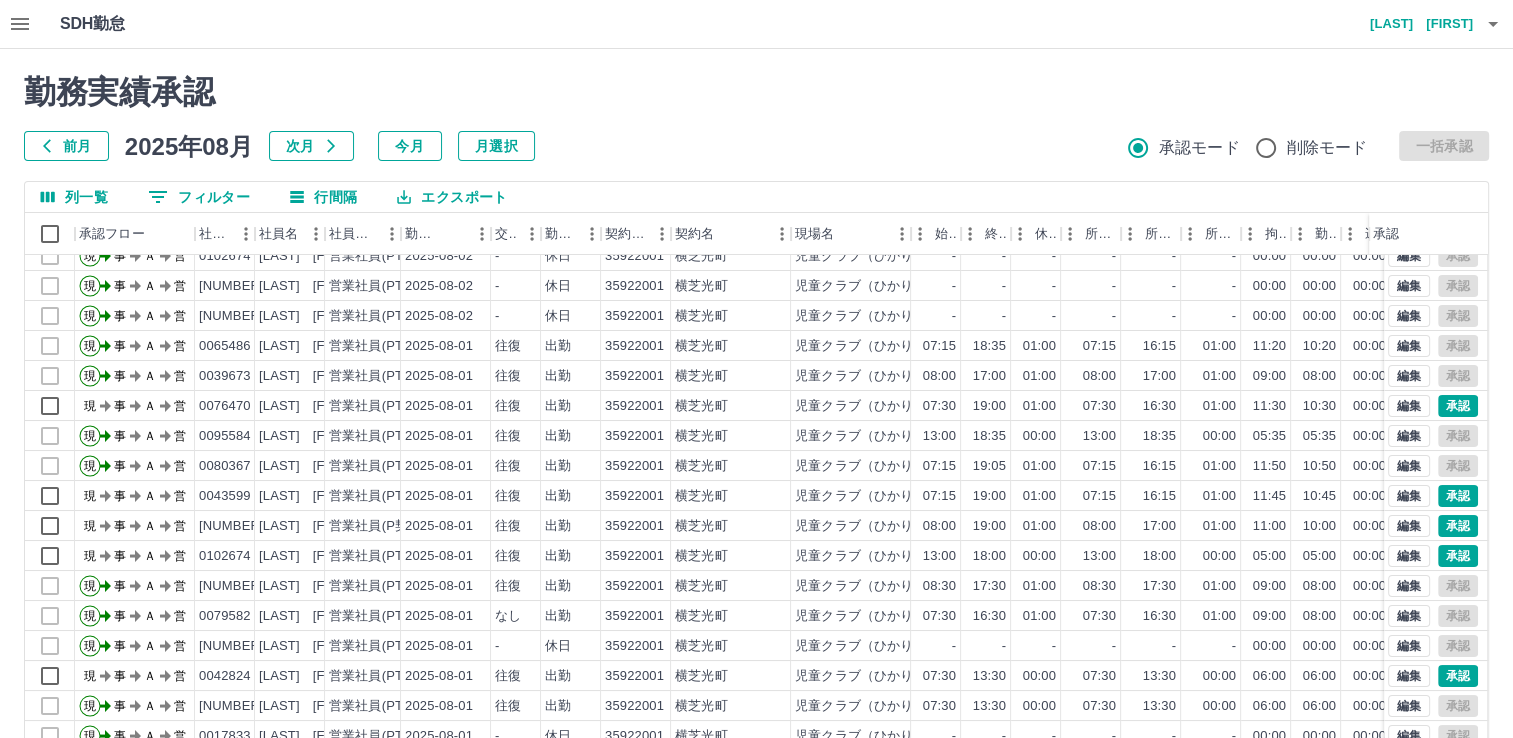 scroll, scrollTop: 131, scrollLeft: 0, axis: vertical 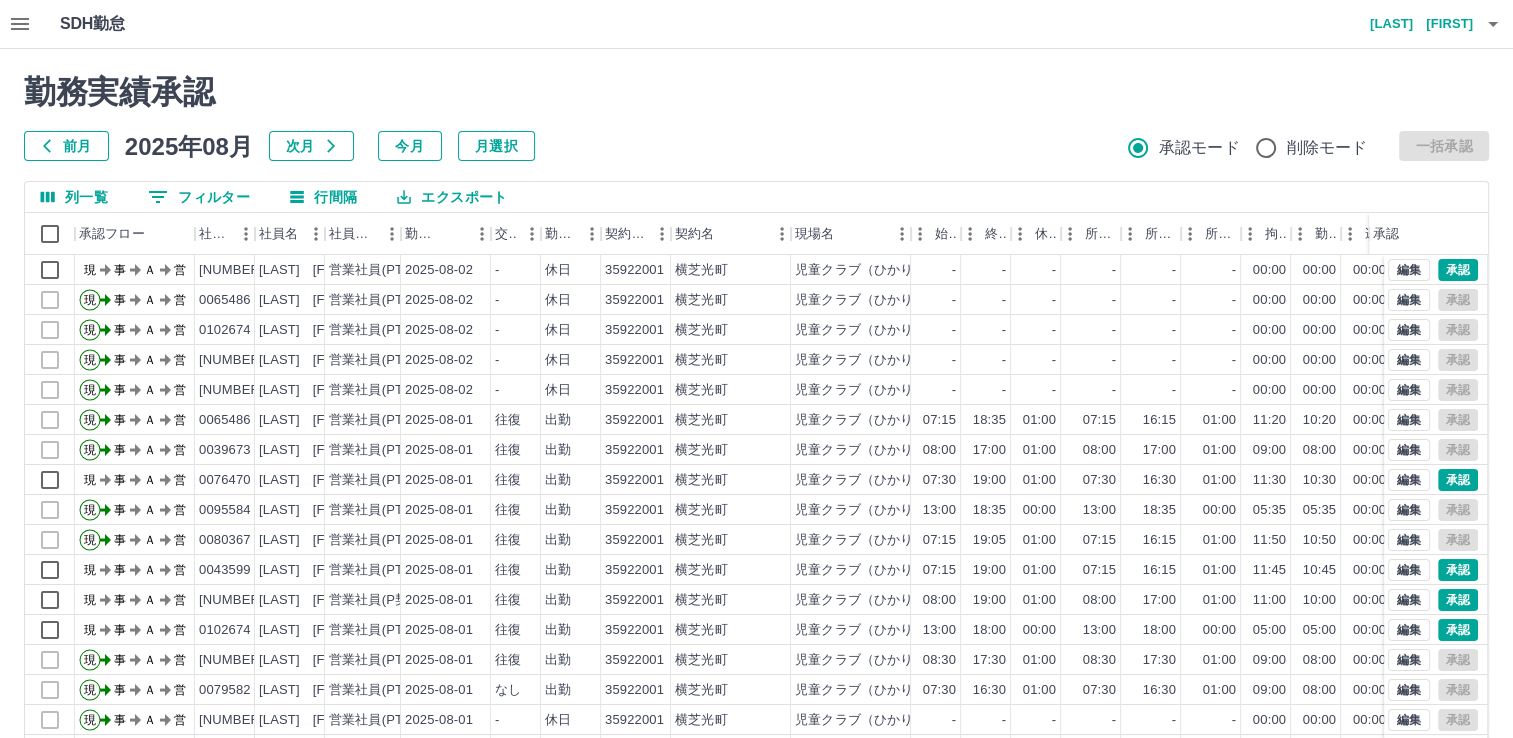 click 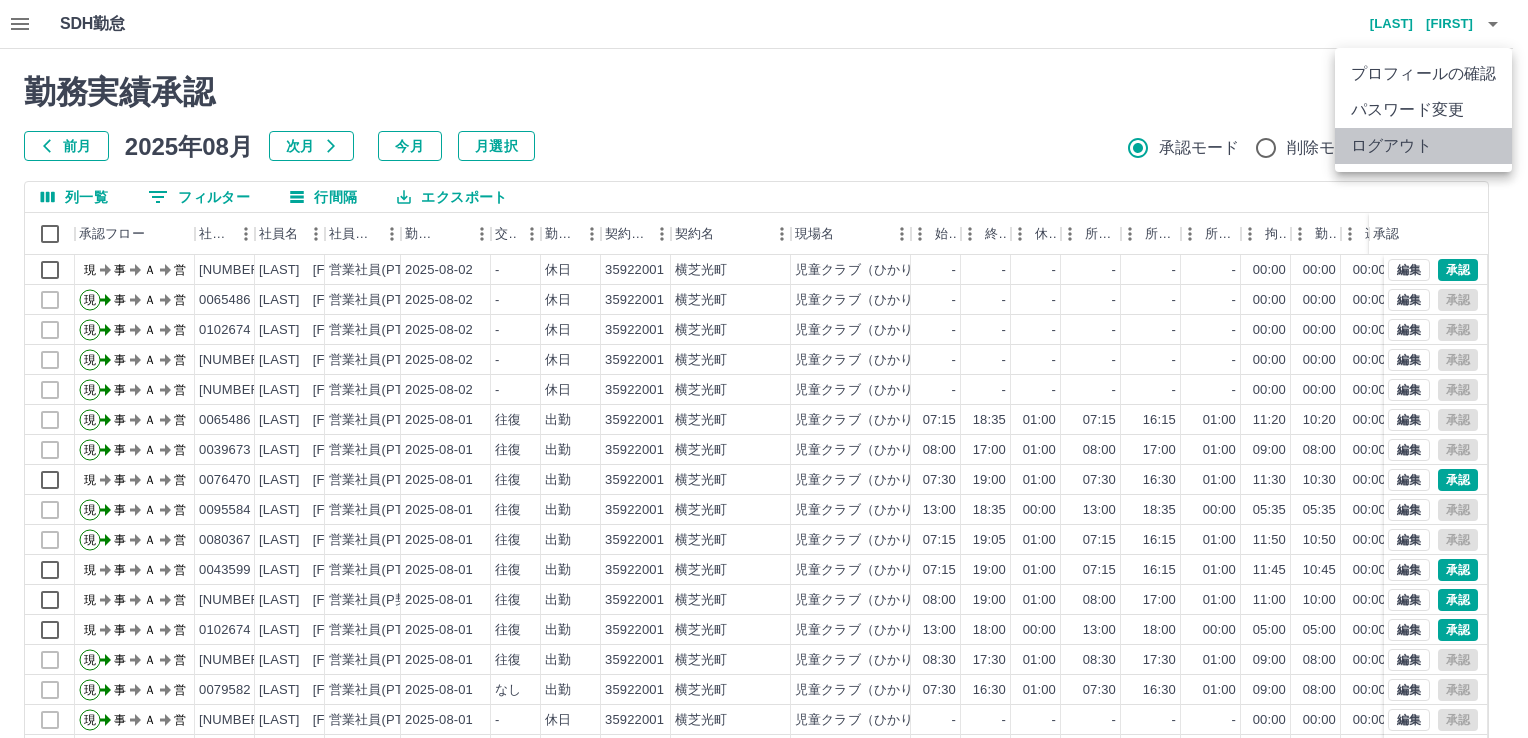 click on "ログアウト" at bounding box center (1423, 146) 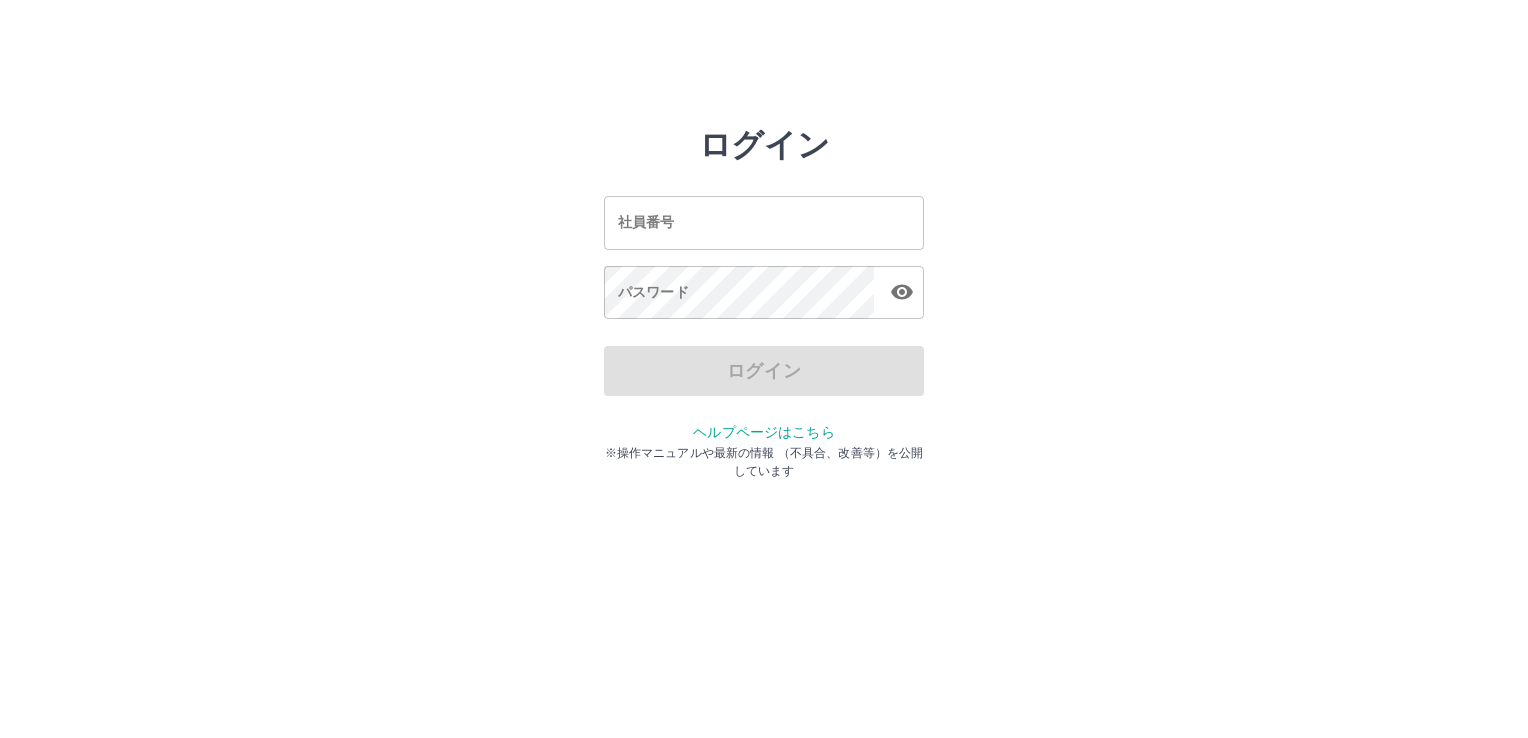 scroll, scrollTop: 0, scrollLeft: 0, axis: both 